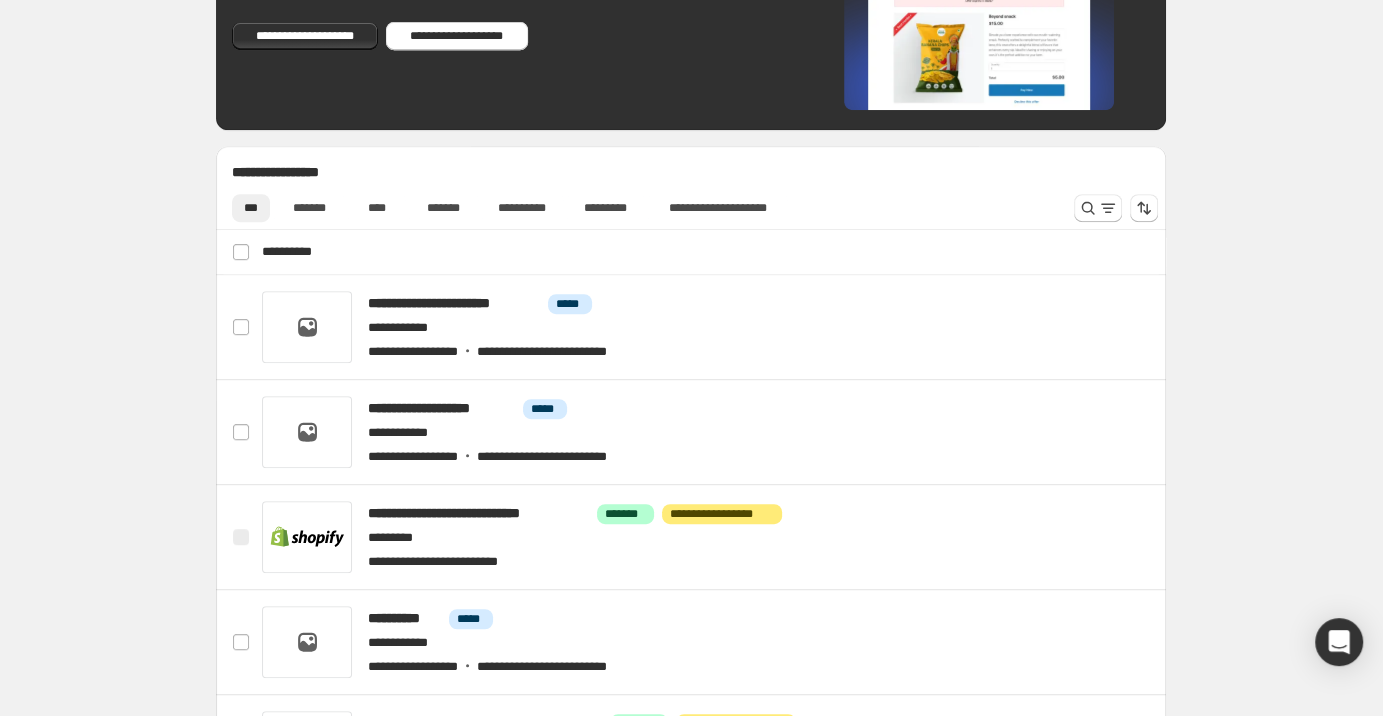 scroll, scrollTop: 746, scrollLeft: 0, axis: vertical 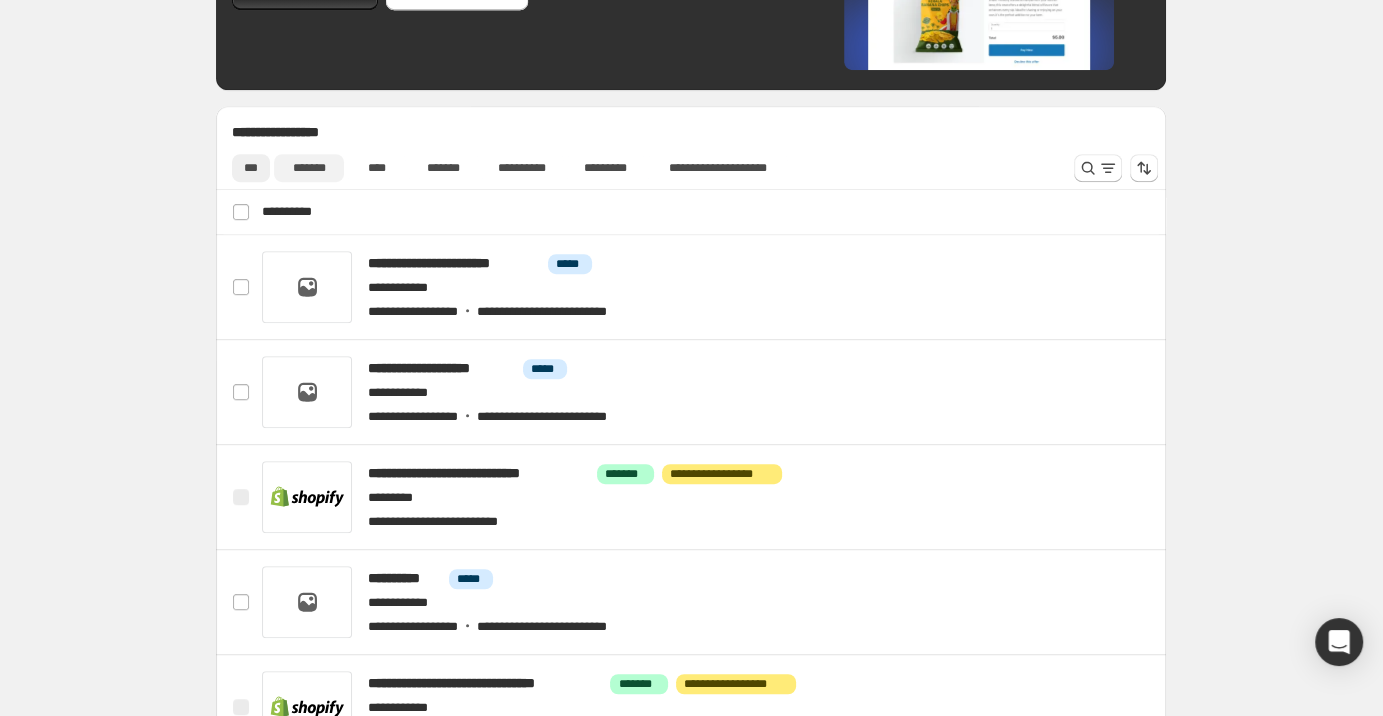 click on "*******" at bounding box center [308, 168] 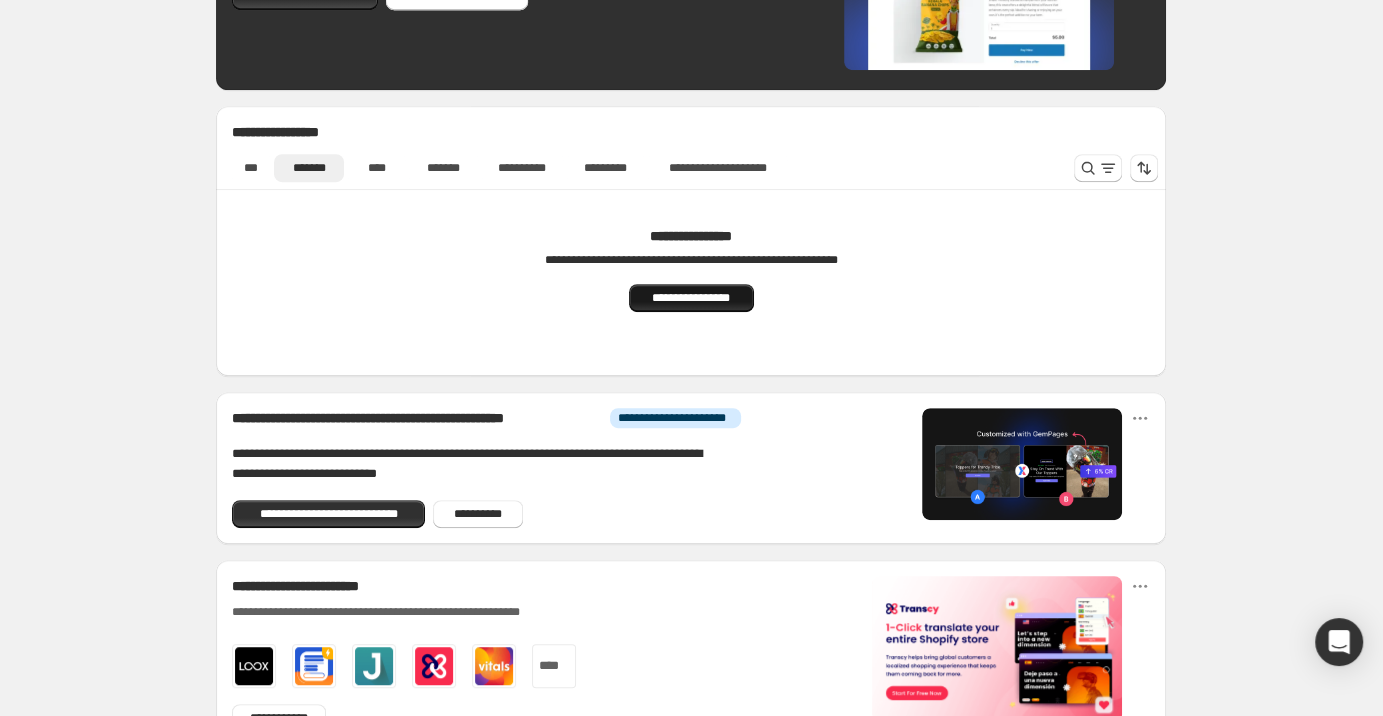 click on "**********" at bounding box center [691, 298] 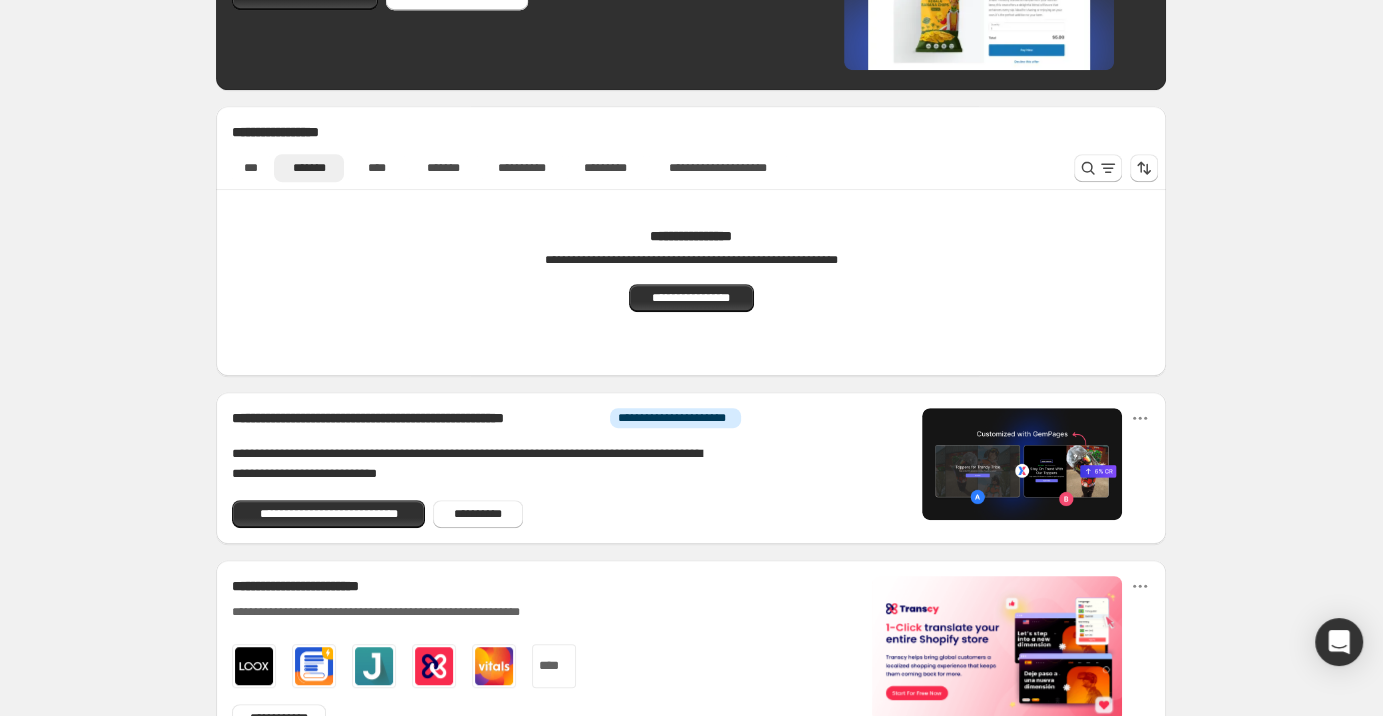 scroll, scrollTop: 0, scrollLeft: 0, axis: both 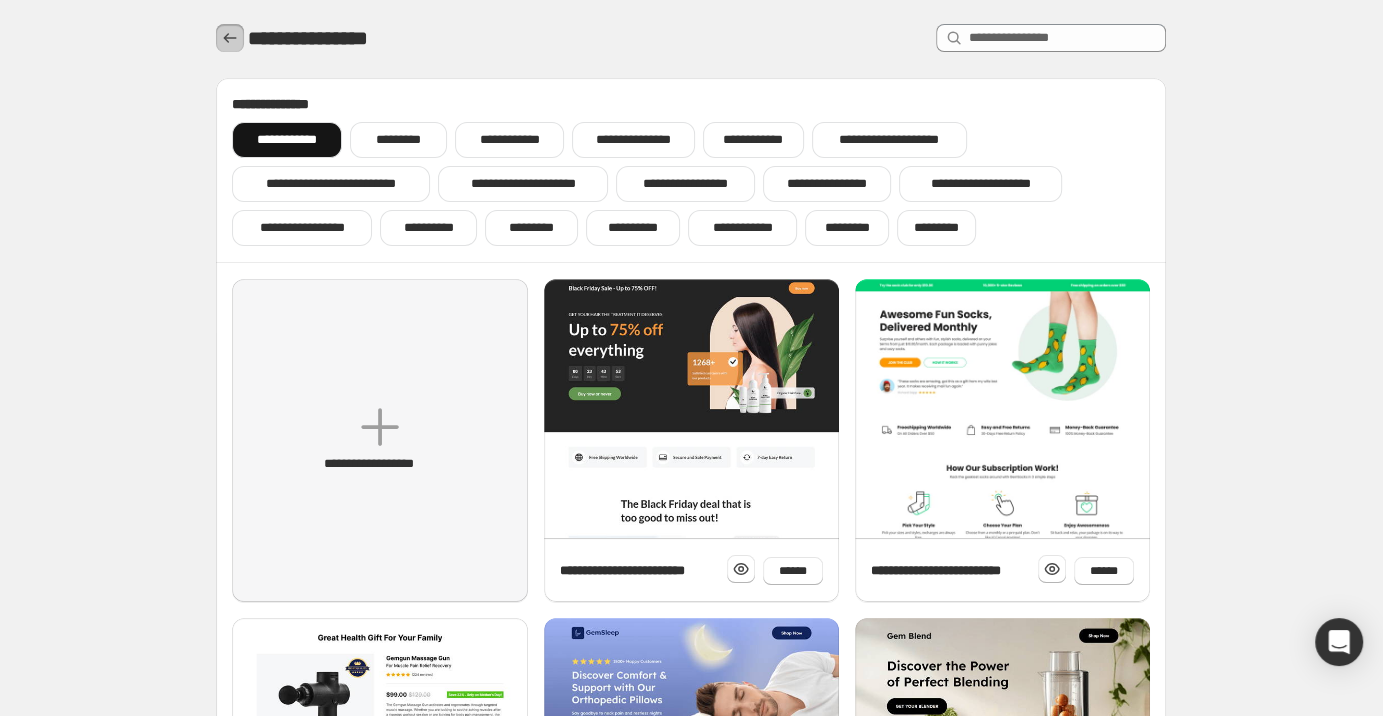 click 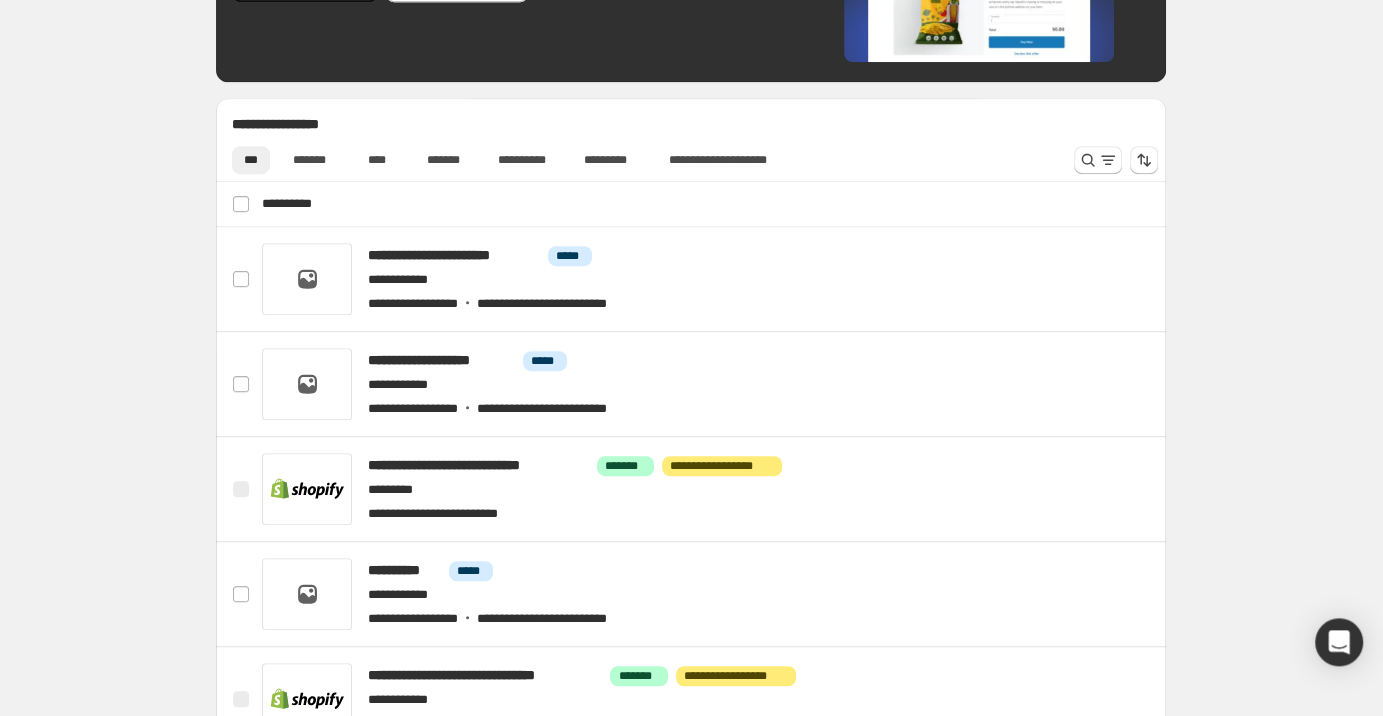 scroll, scrollTop: 852, scrollLeft: 0, axis: vertical 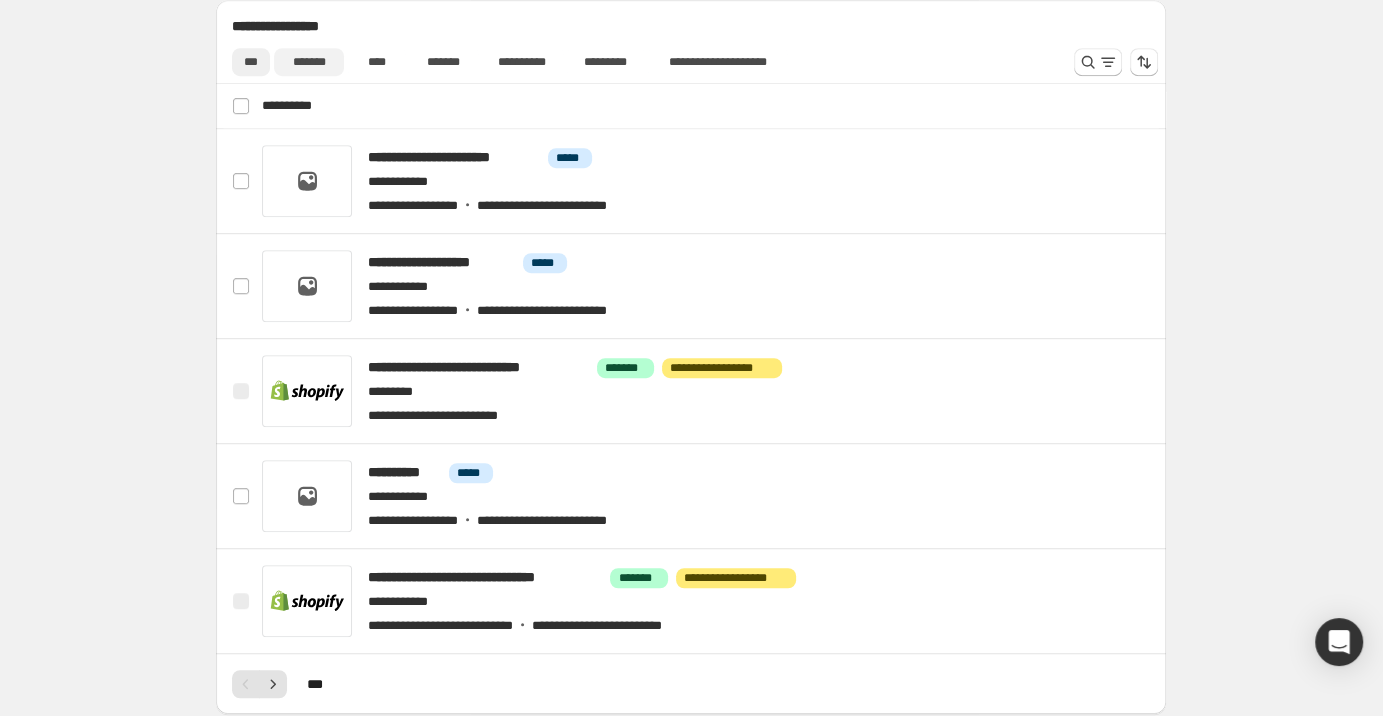 click on "*******" at bounding box center [308, 62] 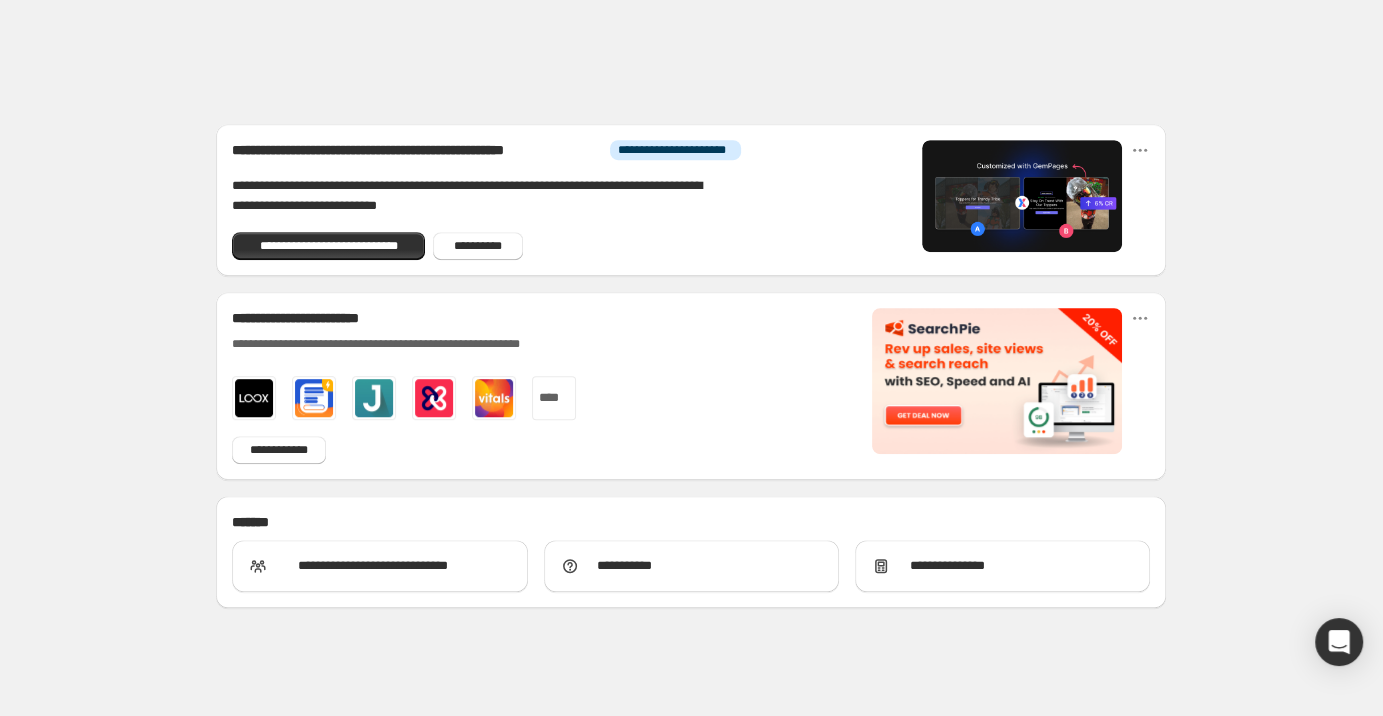 scroll, scrollTop: 727, scrollLeft: 0, axis: vertical 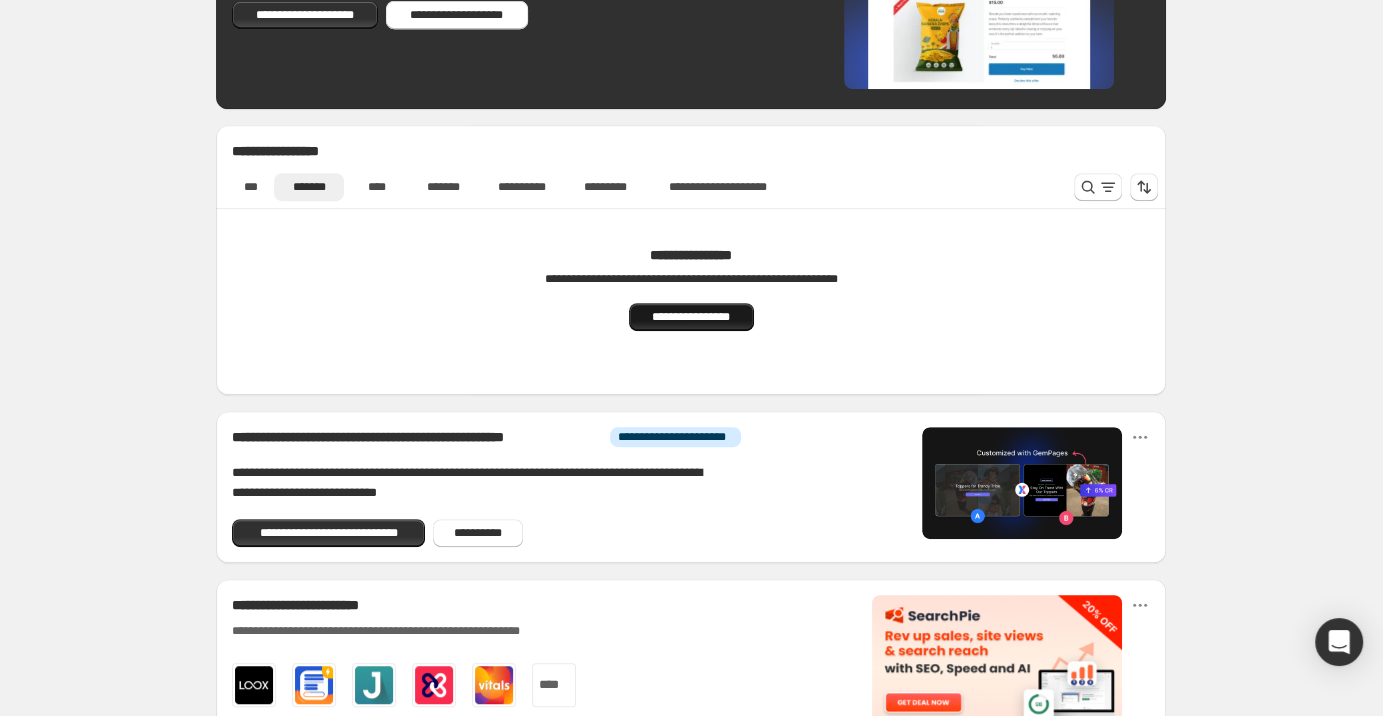 click on "**********" at bounding box center (691, 317) 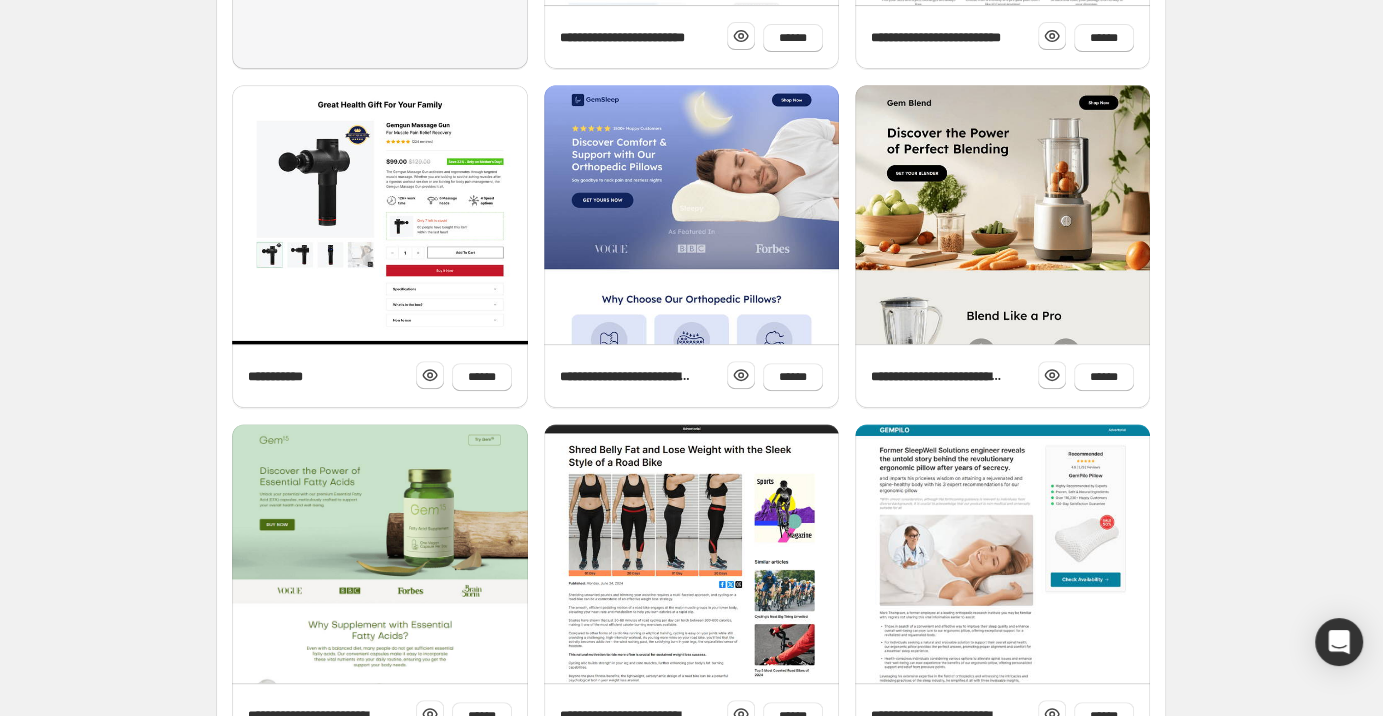scroll, scrollTop: 723, scrollLeft: 0, axis: vertical 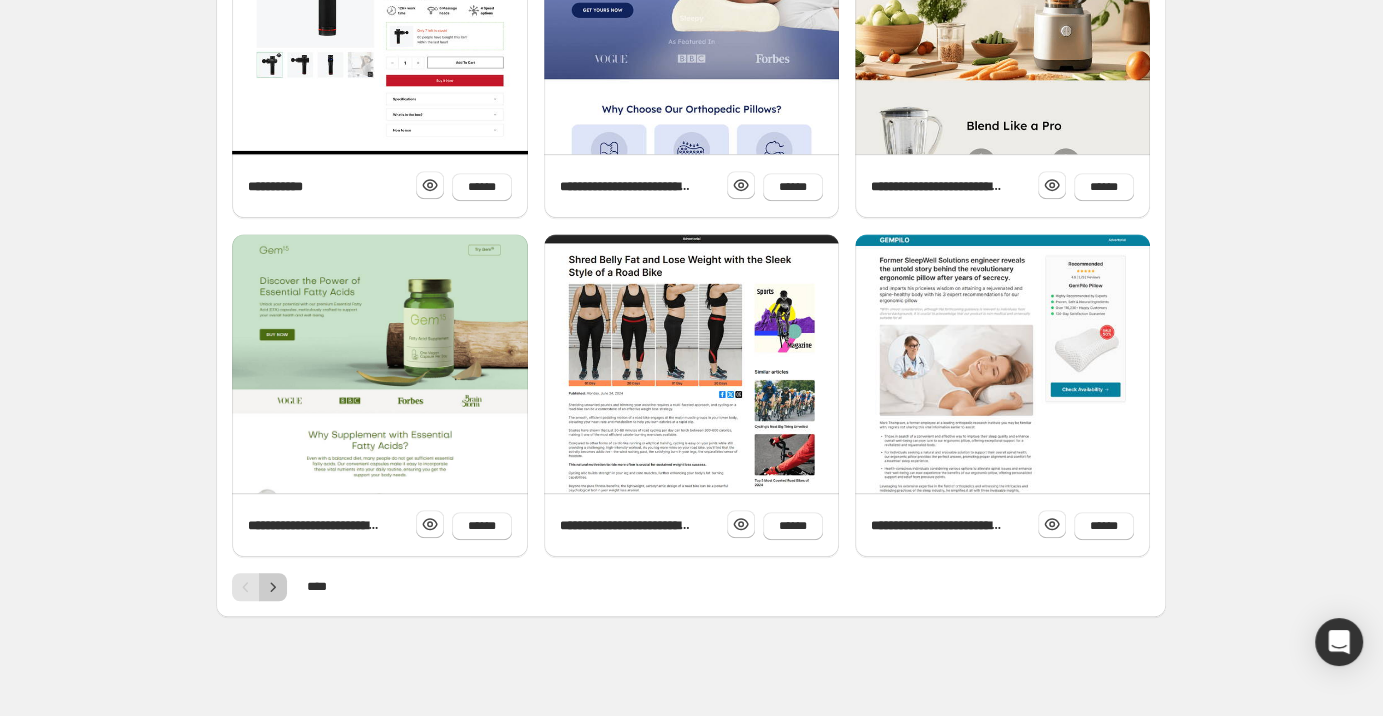 click at bounding box center (273, 587) 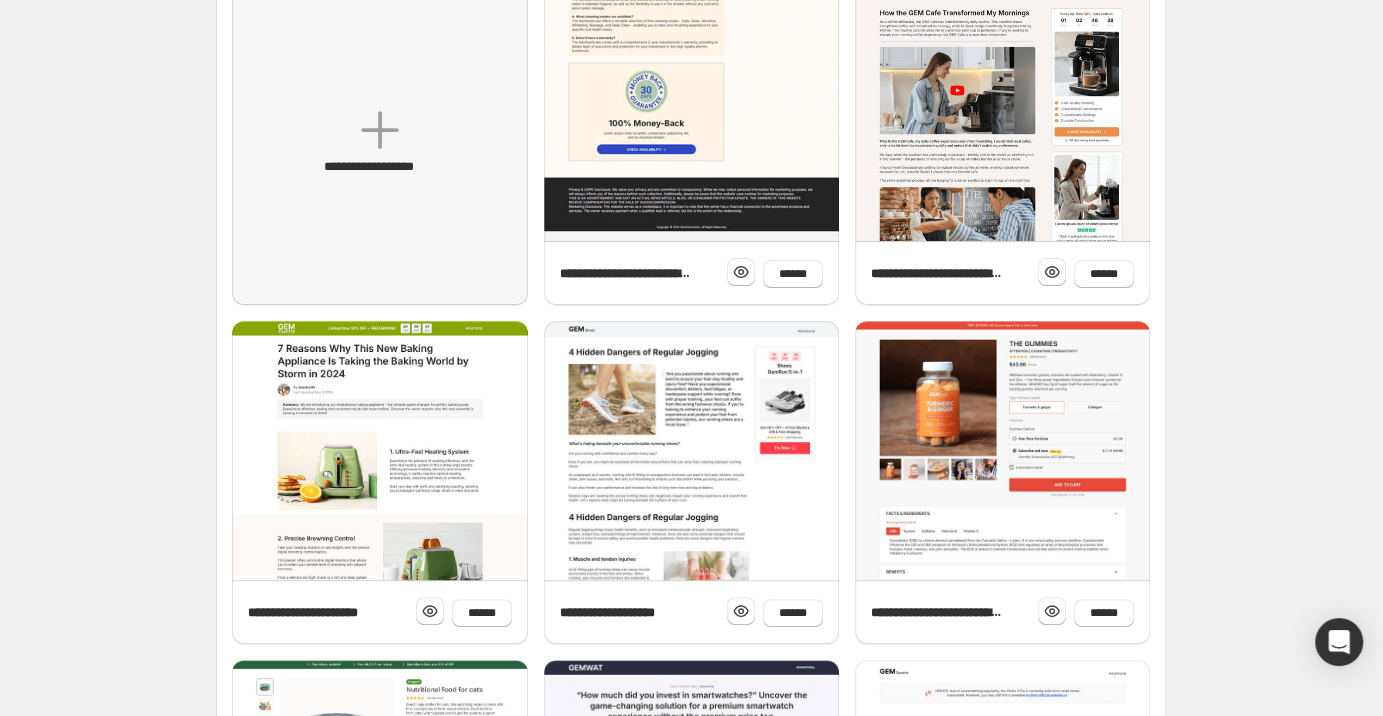 scroll, scrollTop: 0, scrollLeft: 0, axis: both 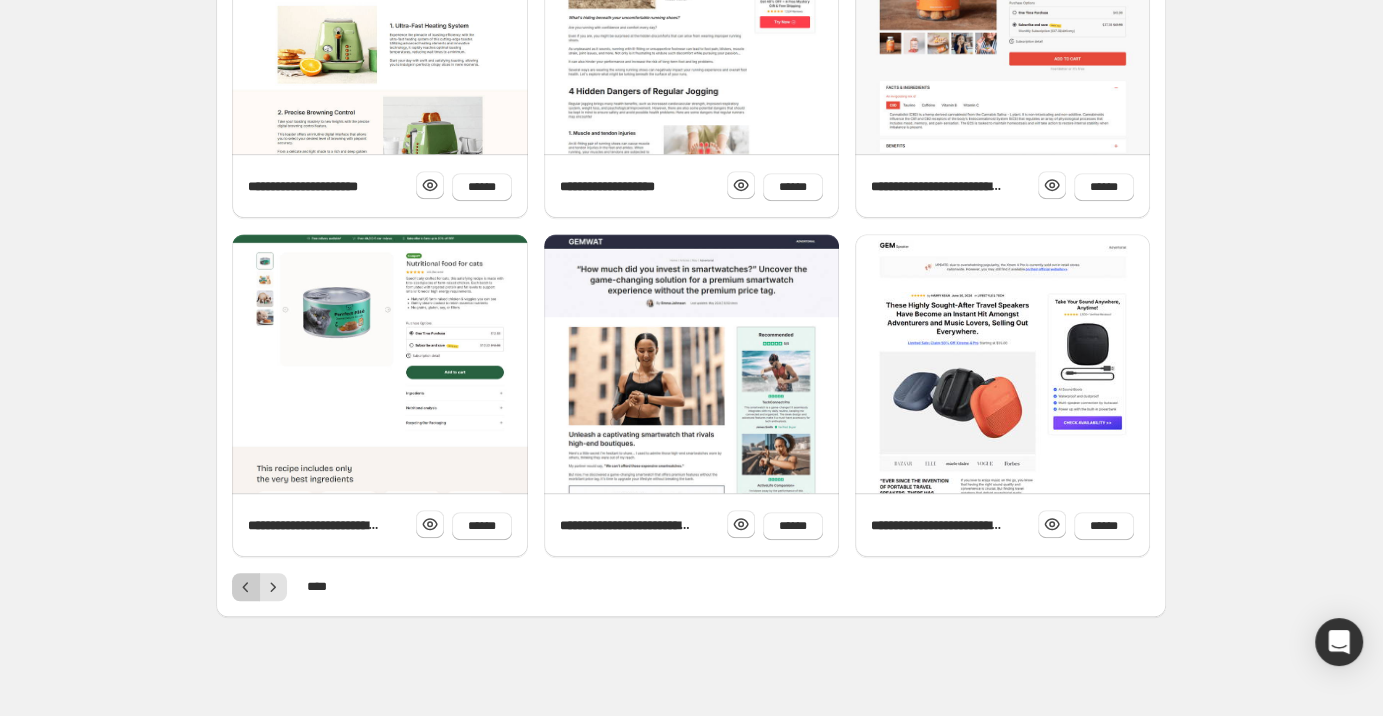 click 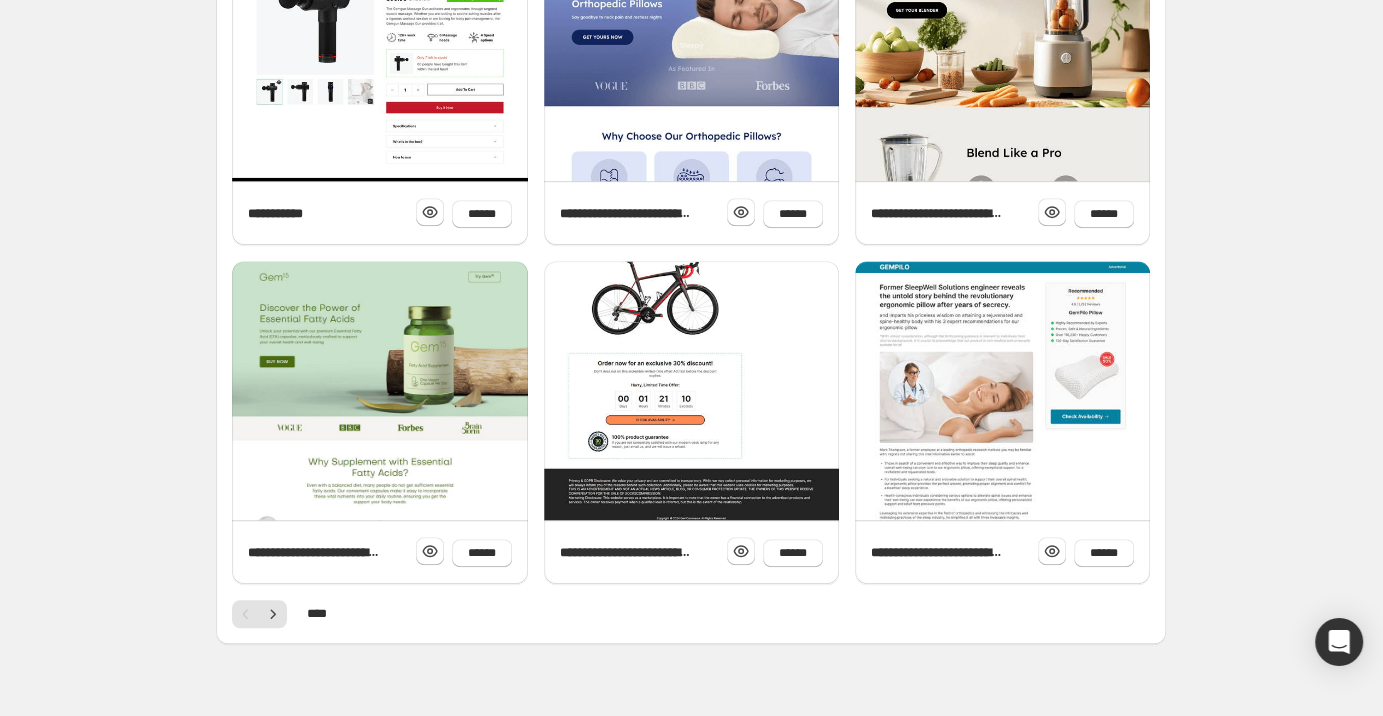 scroll, scrollTop: 723, scrollLeft: 0, axis: vertical 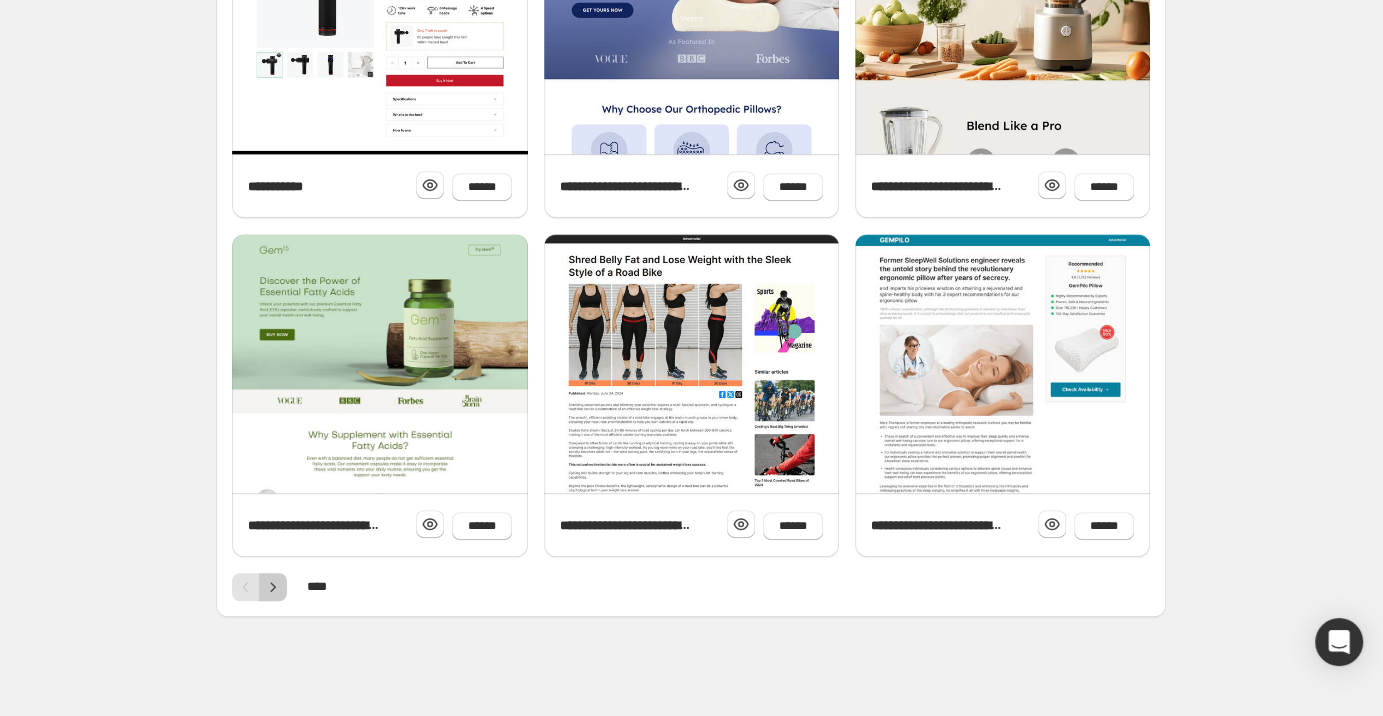 click 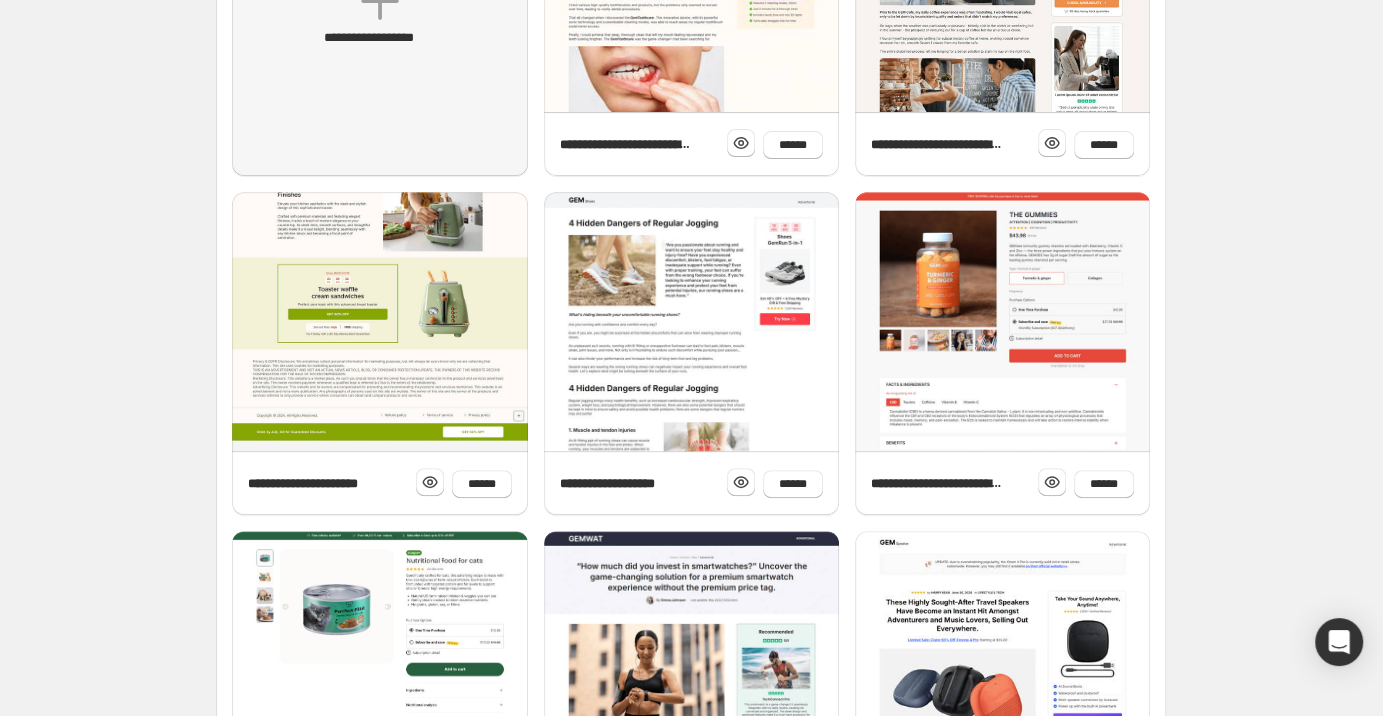 scroll, scrollTop: 723, scrollLeft: 0, axis: vertical 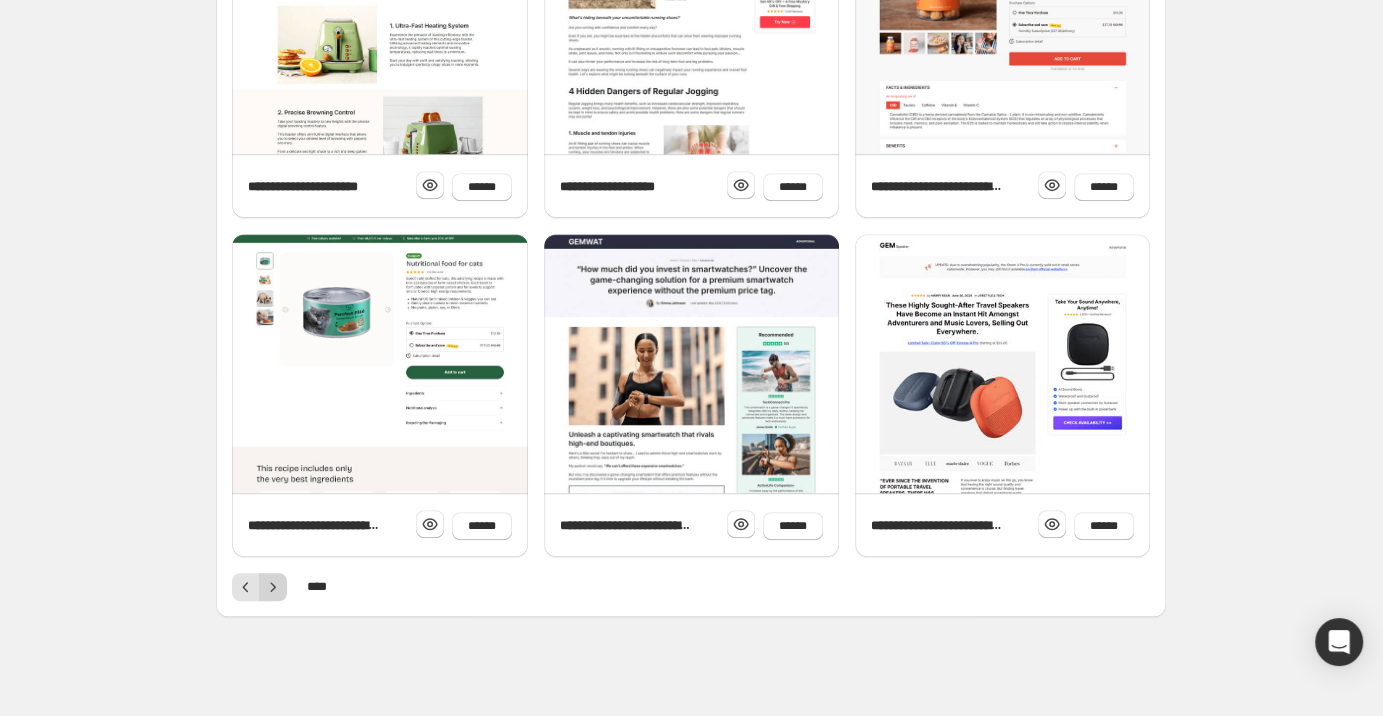 click 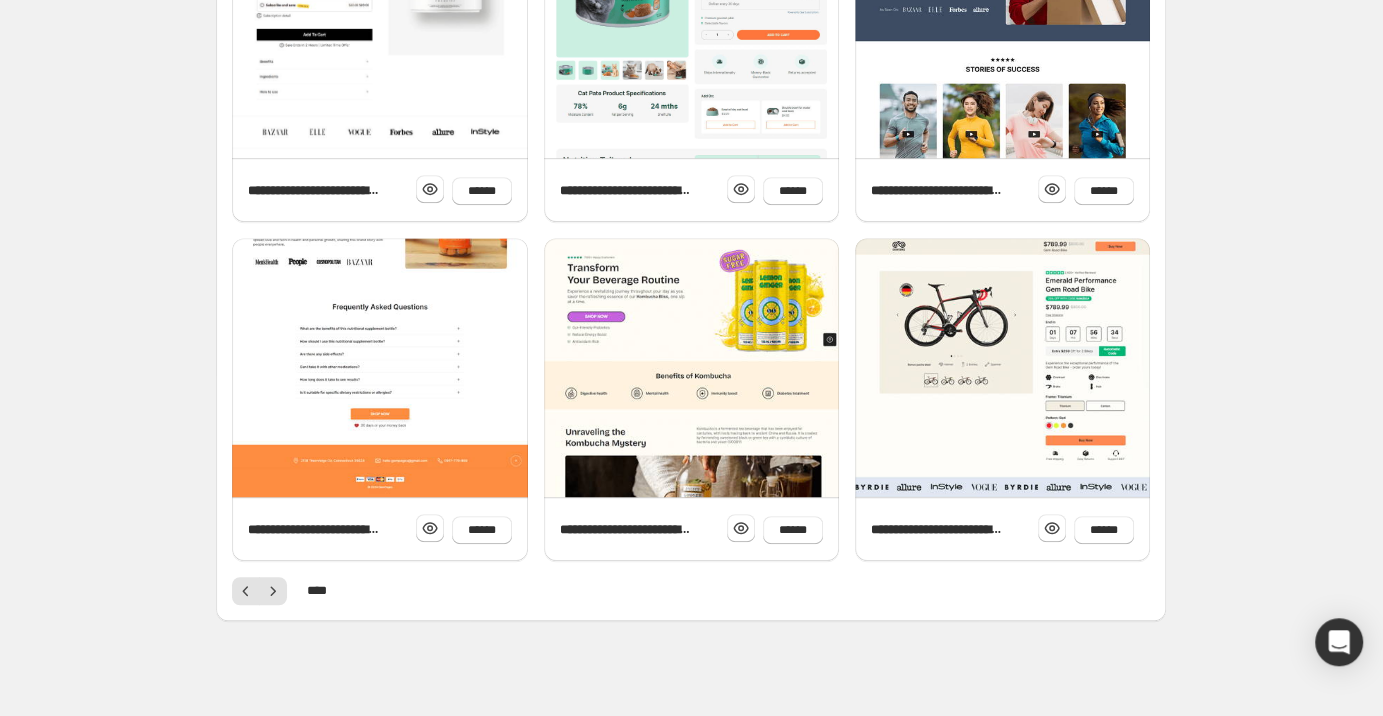 scroll, scrollTop: 723, scrollLeft: 0, axis: vertical 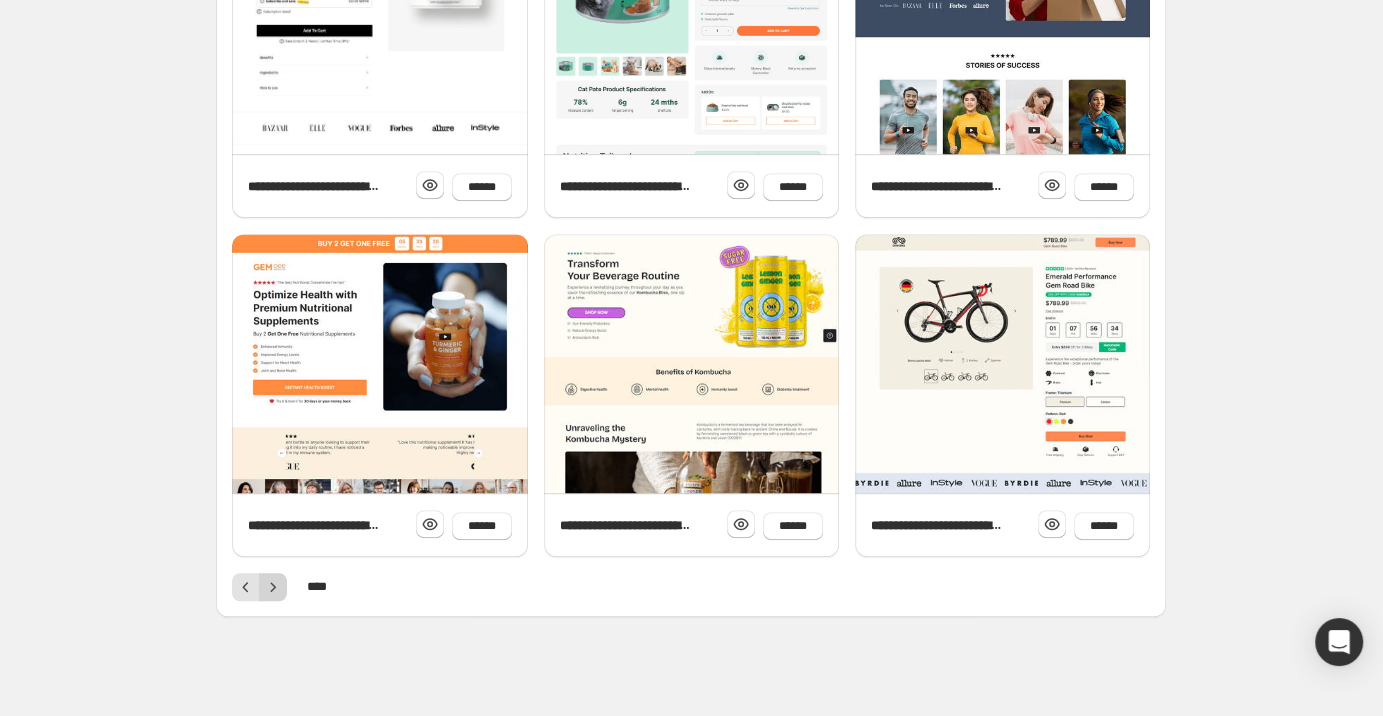 click 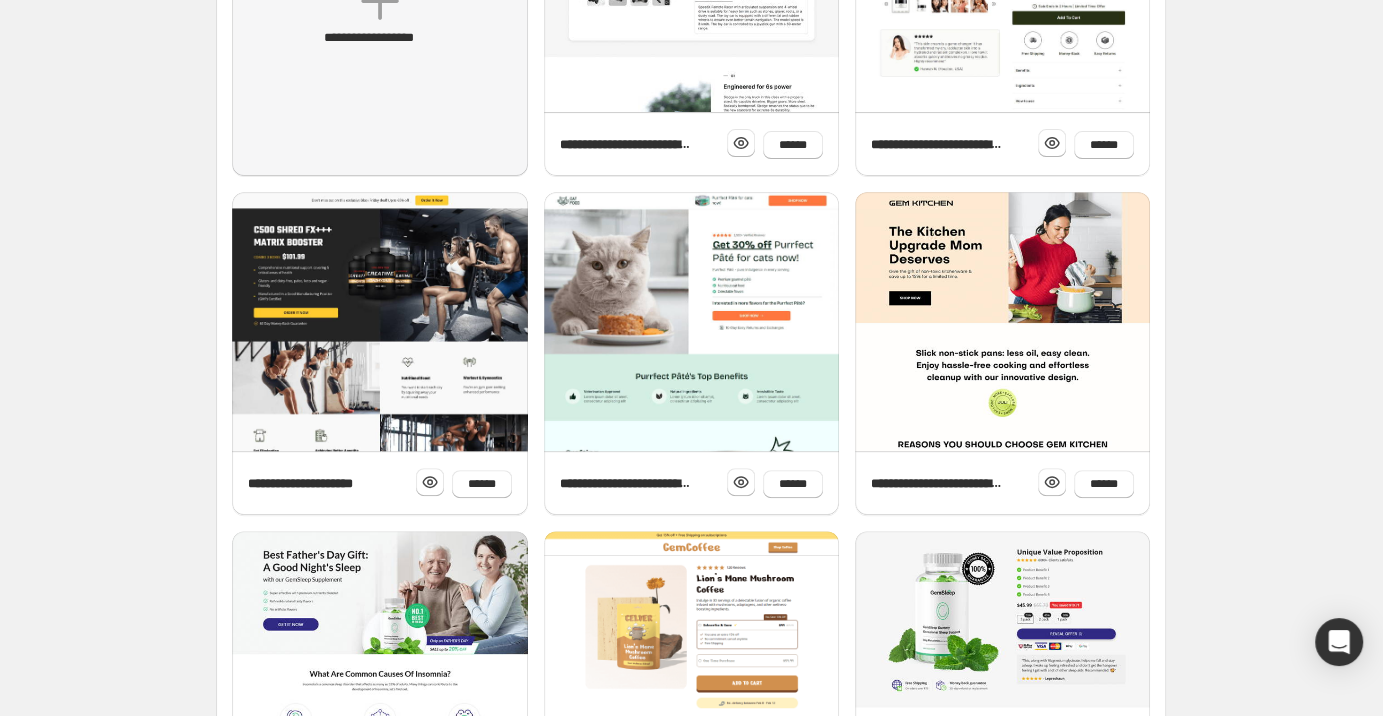 scroll, scrollTop: 723, scrollLeft: 0, axis: vertical 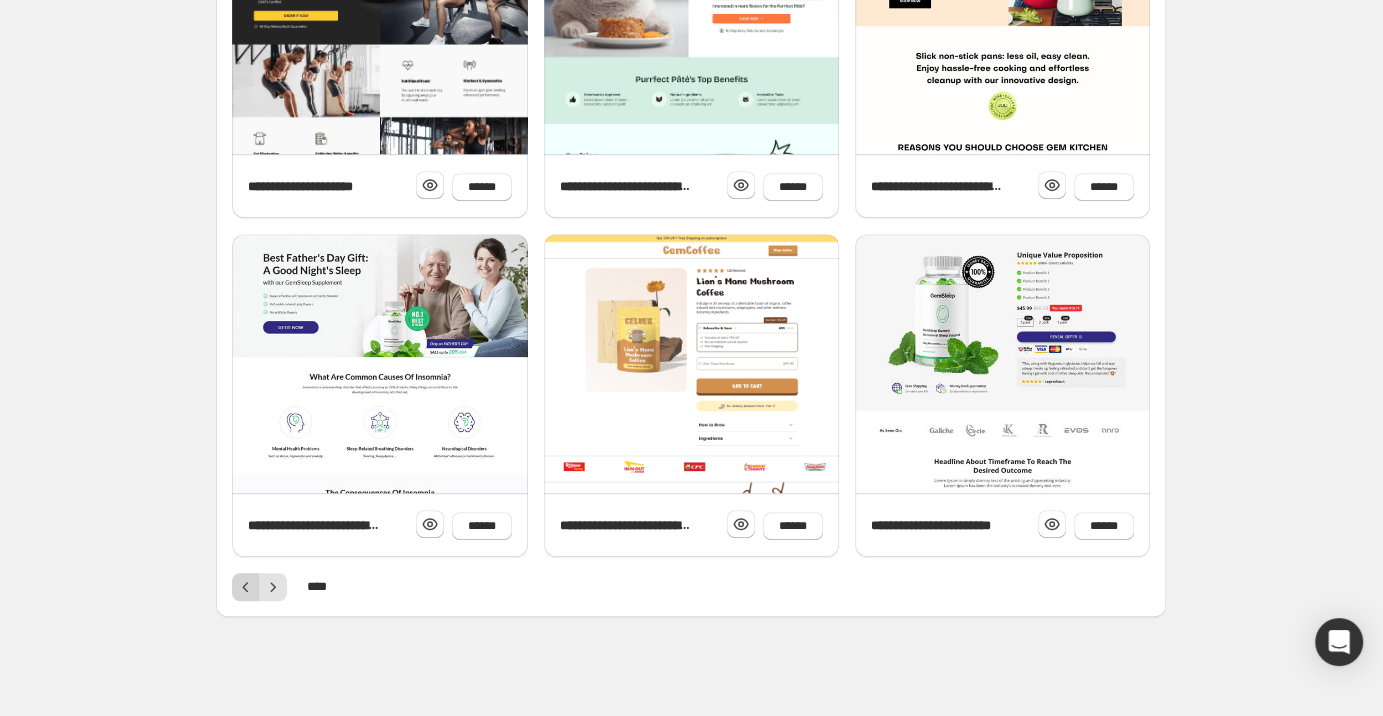 click 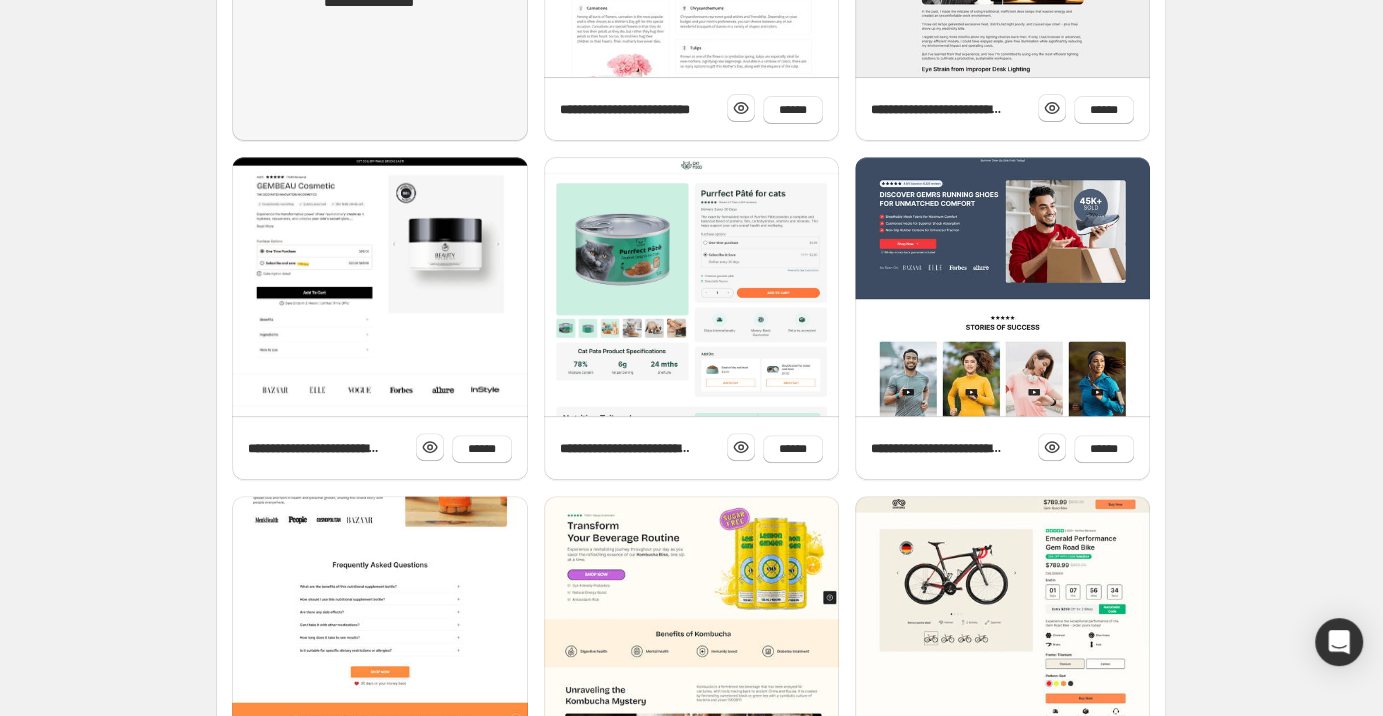 scroll, scrollTop: 510, scrollLeft: 0, axis: vertical 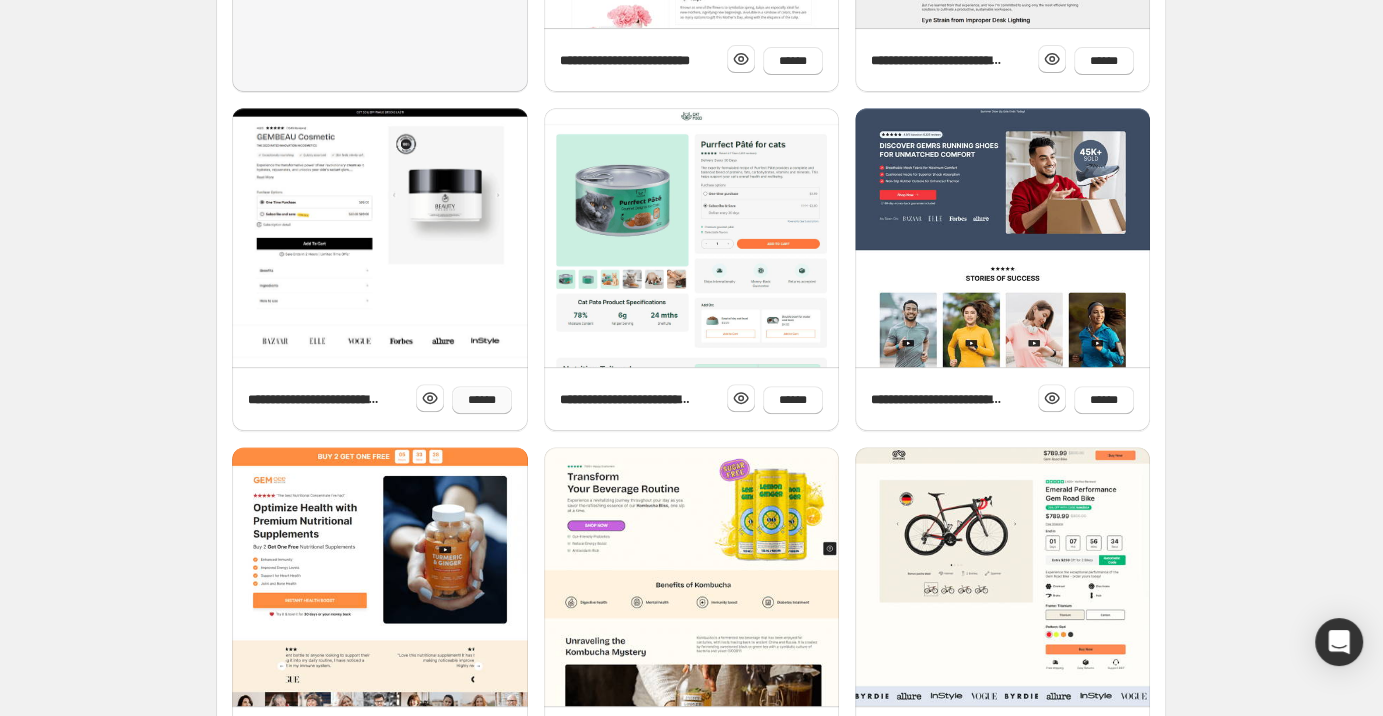 click on "******" at bounding box center [482, 400] 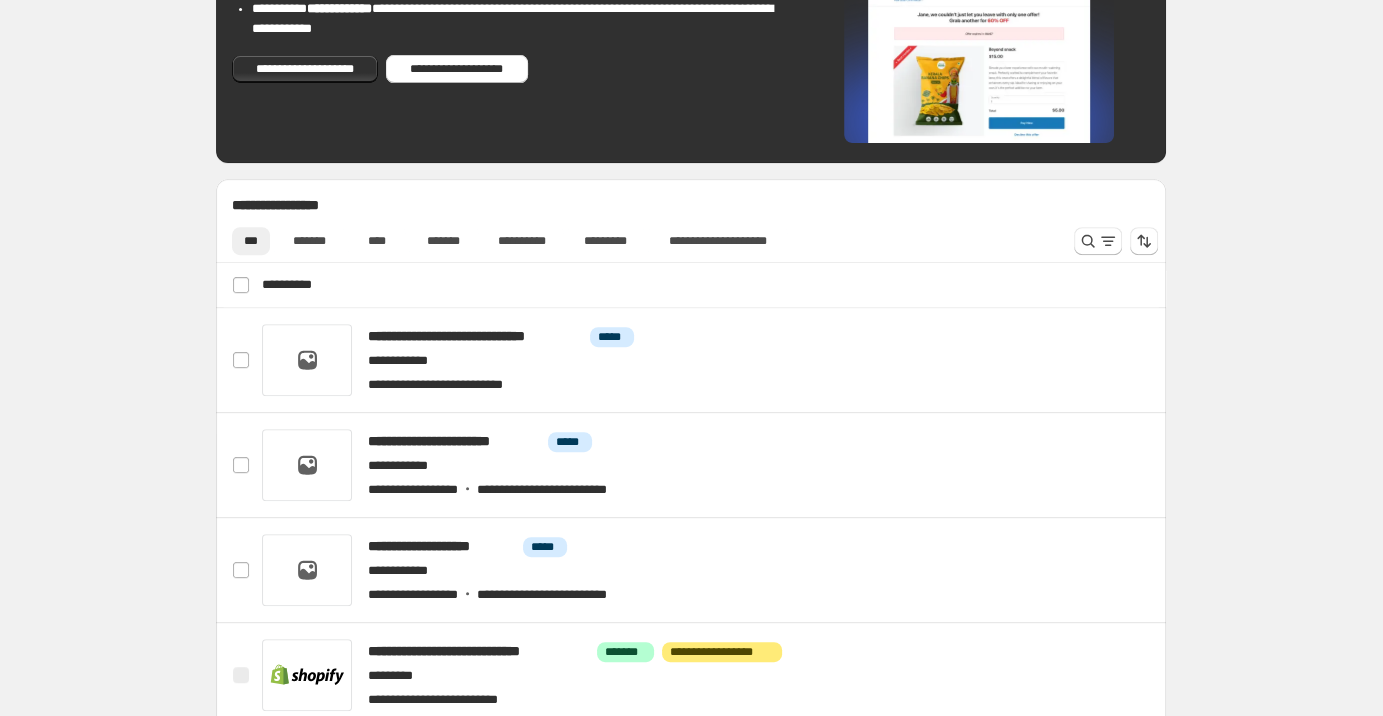 scroll, scrollTop: 673, scrollLeft: 0, axis: vertical 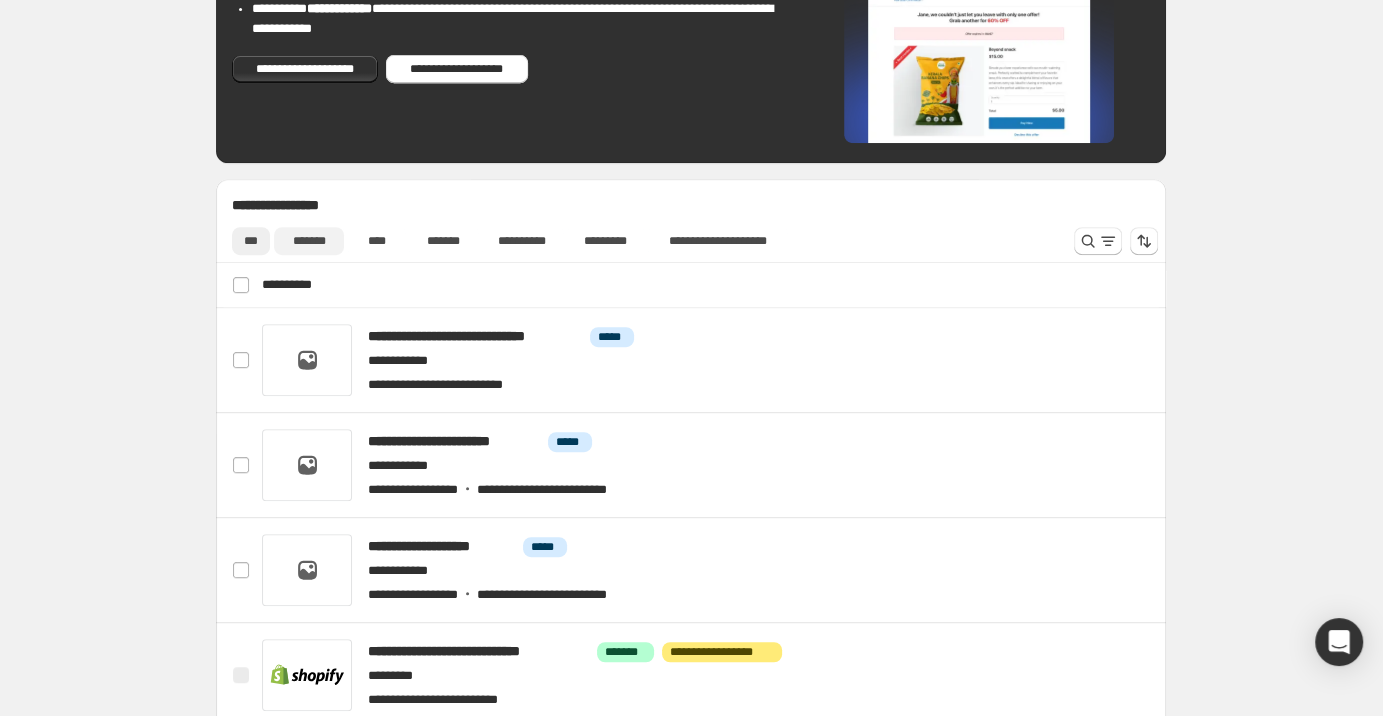 click on "*******" at bounding box center (308, 241) 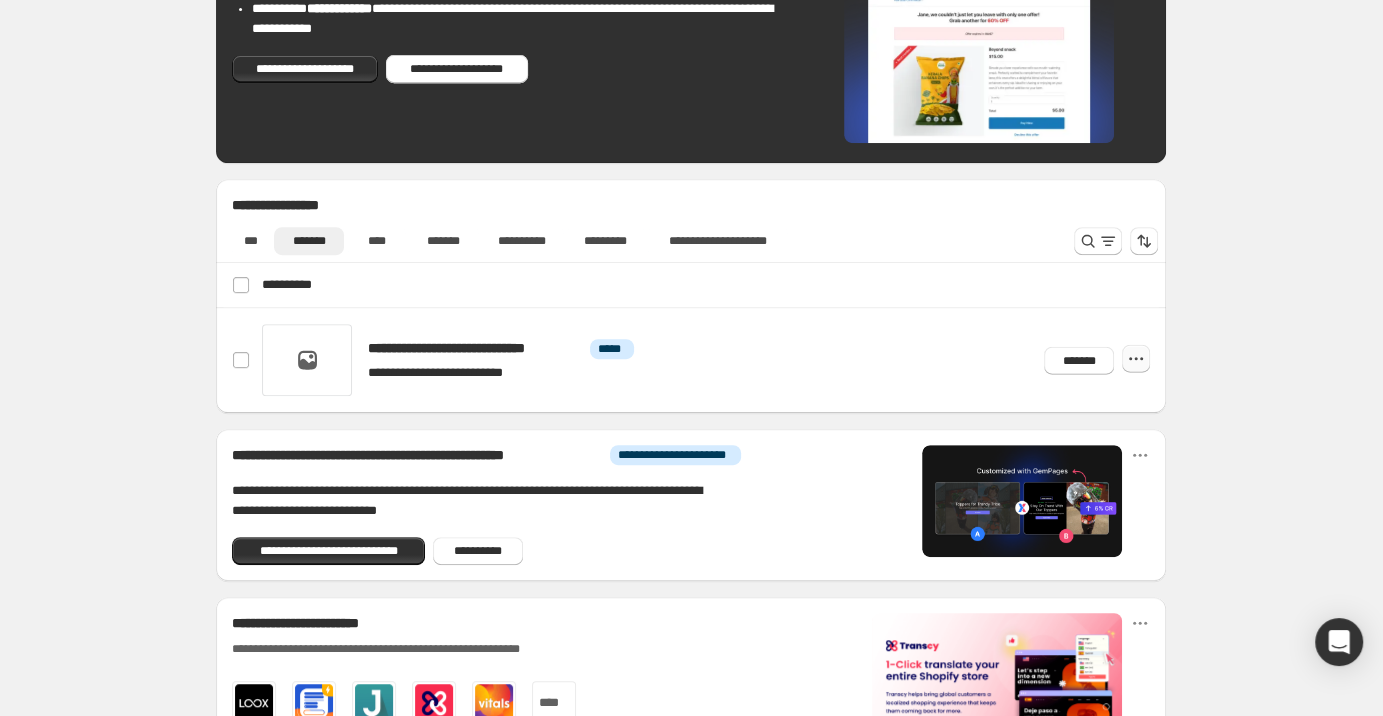 click 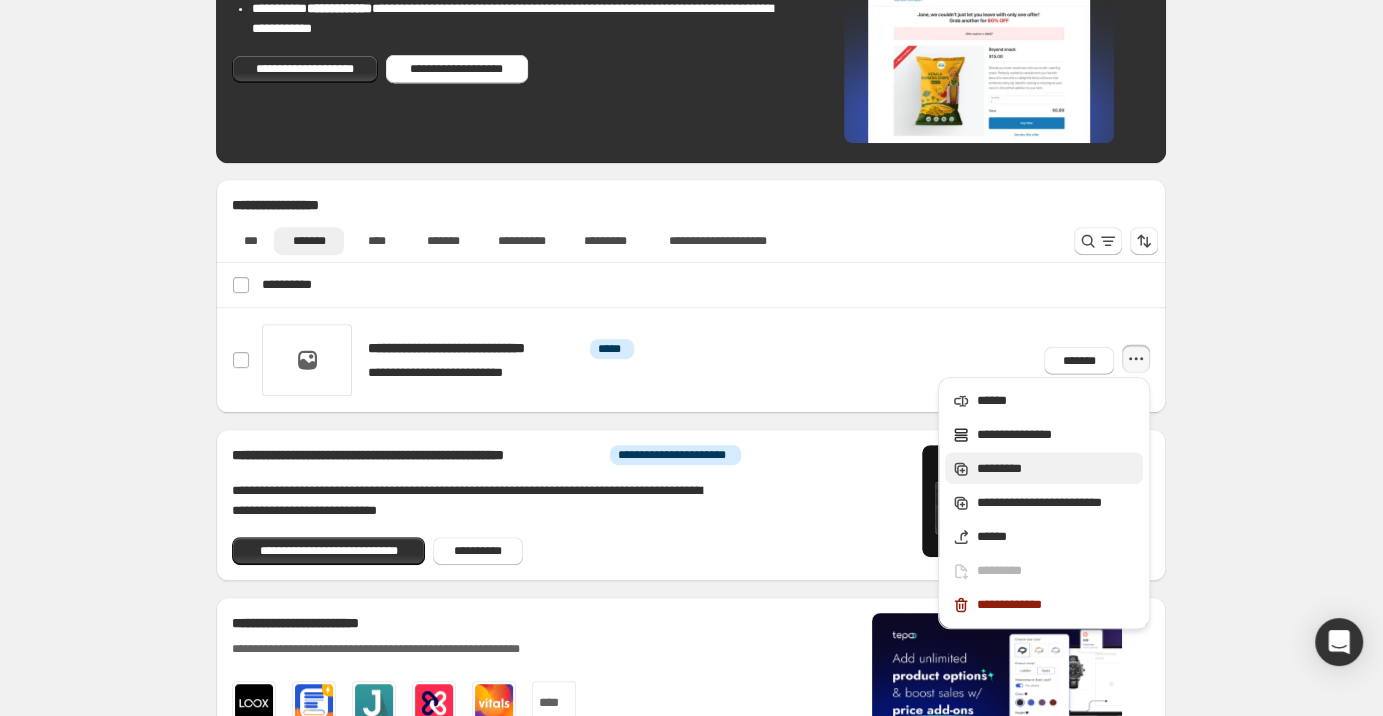 click on "*********" at bounding box center [1057, 469] 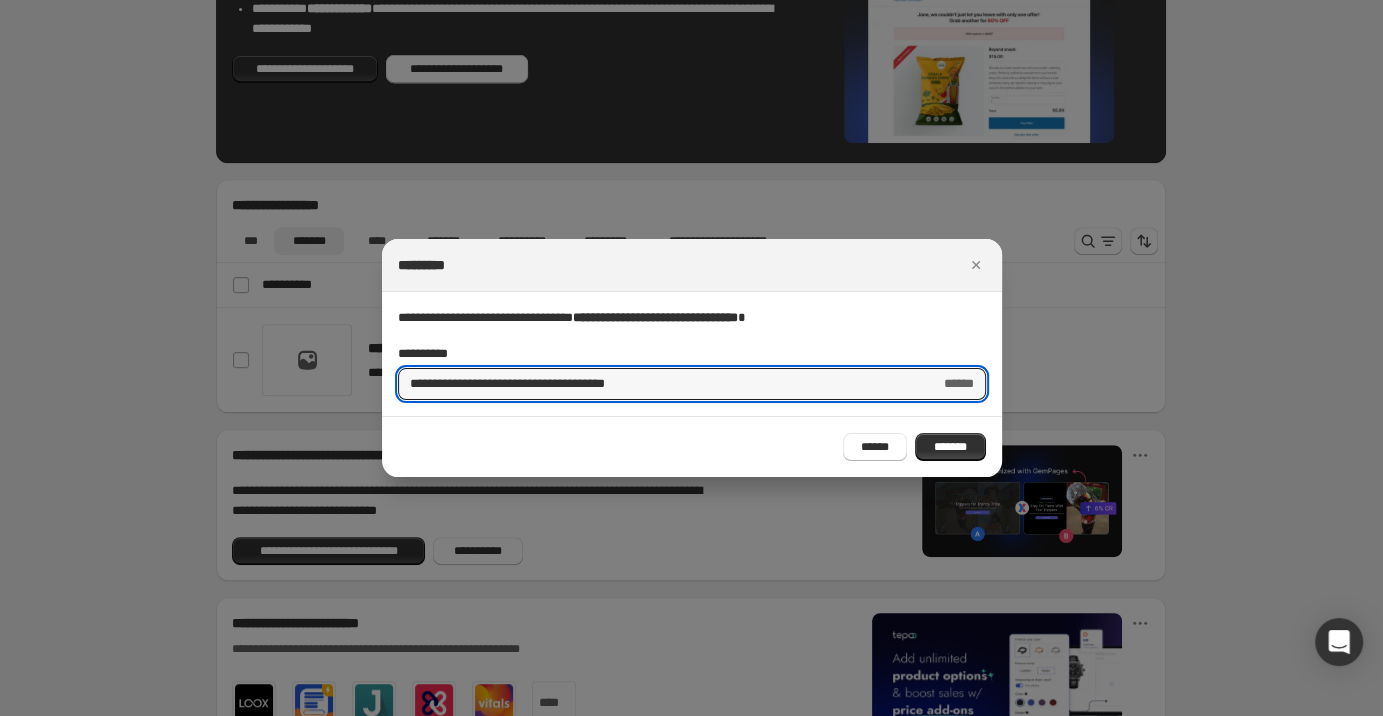 drag, startPoint x: 667, startPoint y: 389, endPoint x: 307, endPoint y: 377, distance: 360.19995 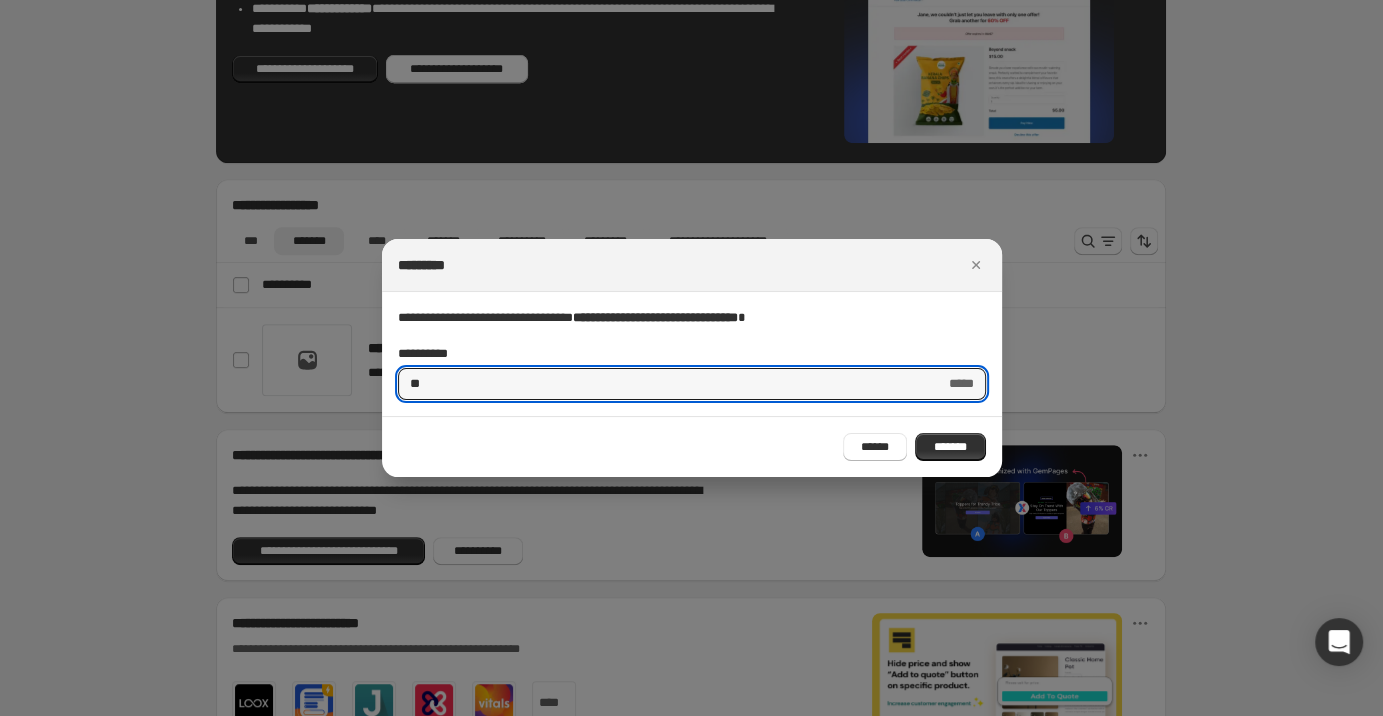 type on "*" 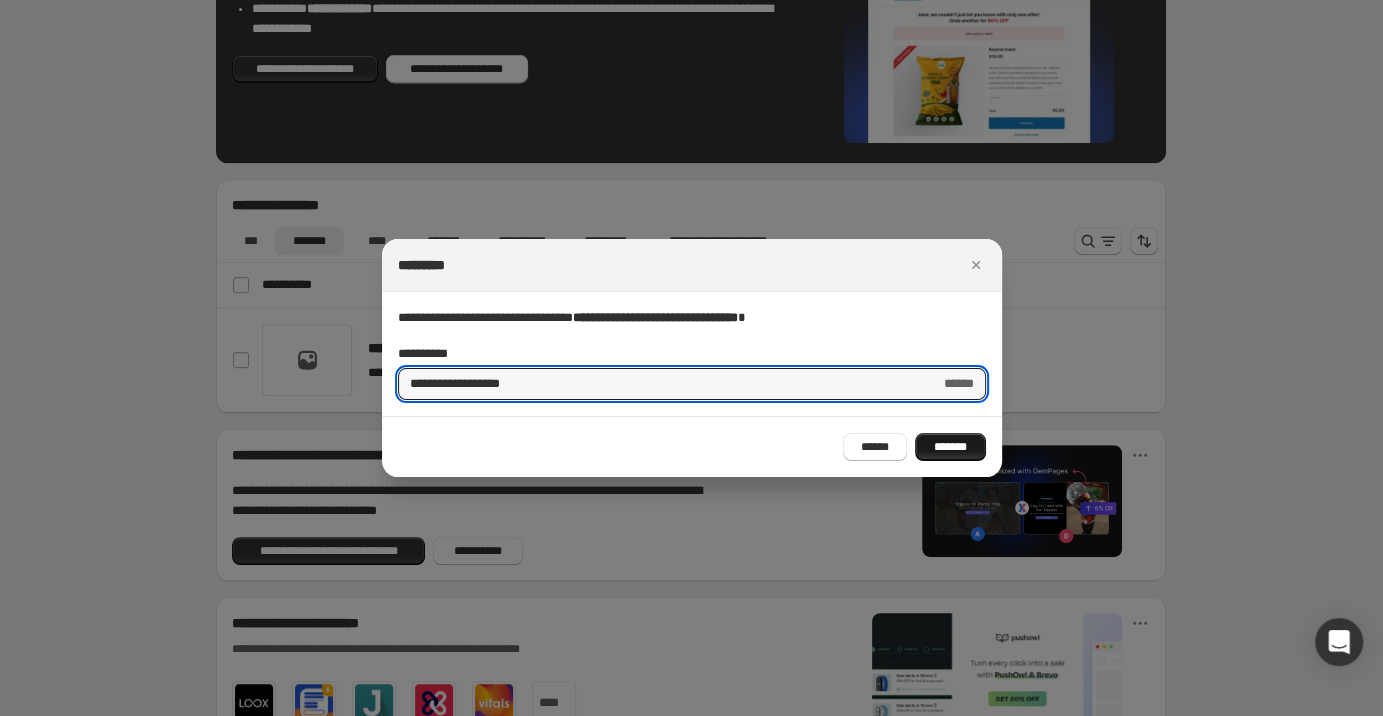 type on "**********" 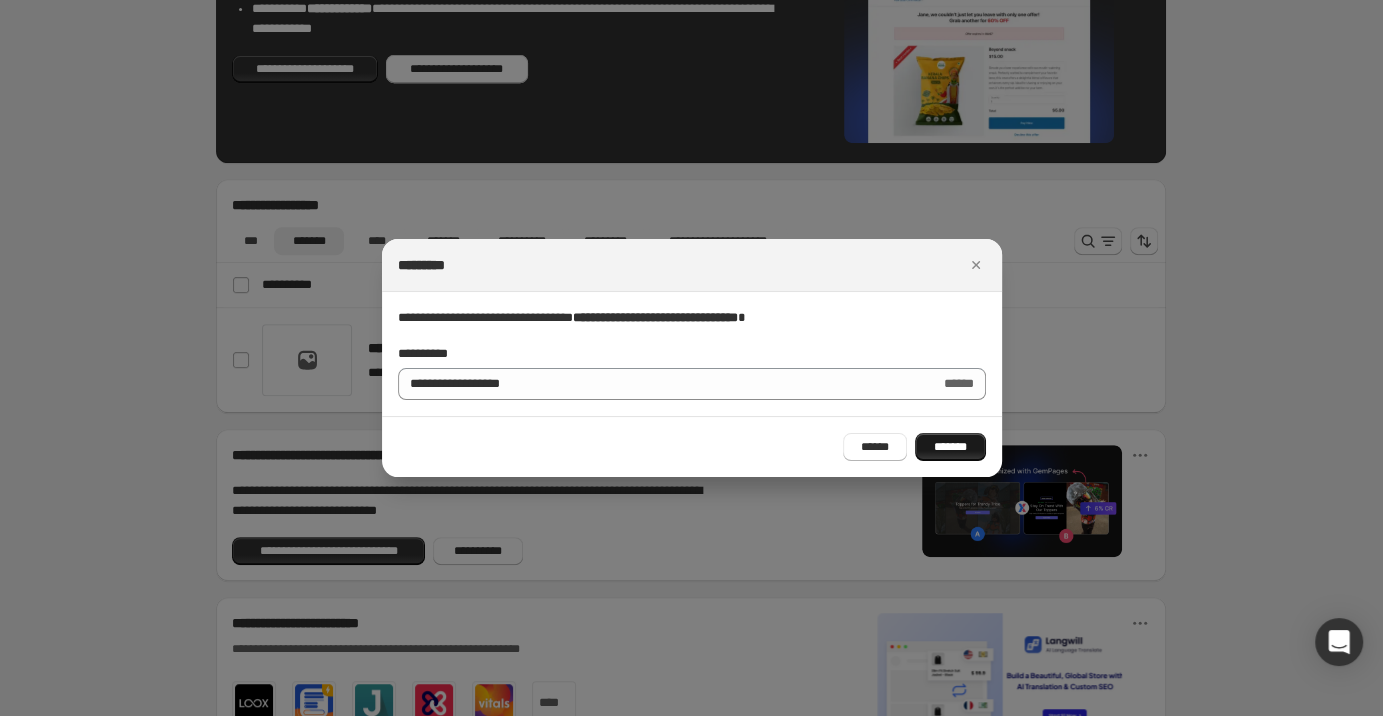 click on "*******" at bounding box center [950, 447] 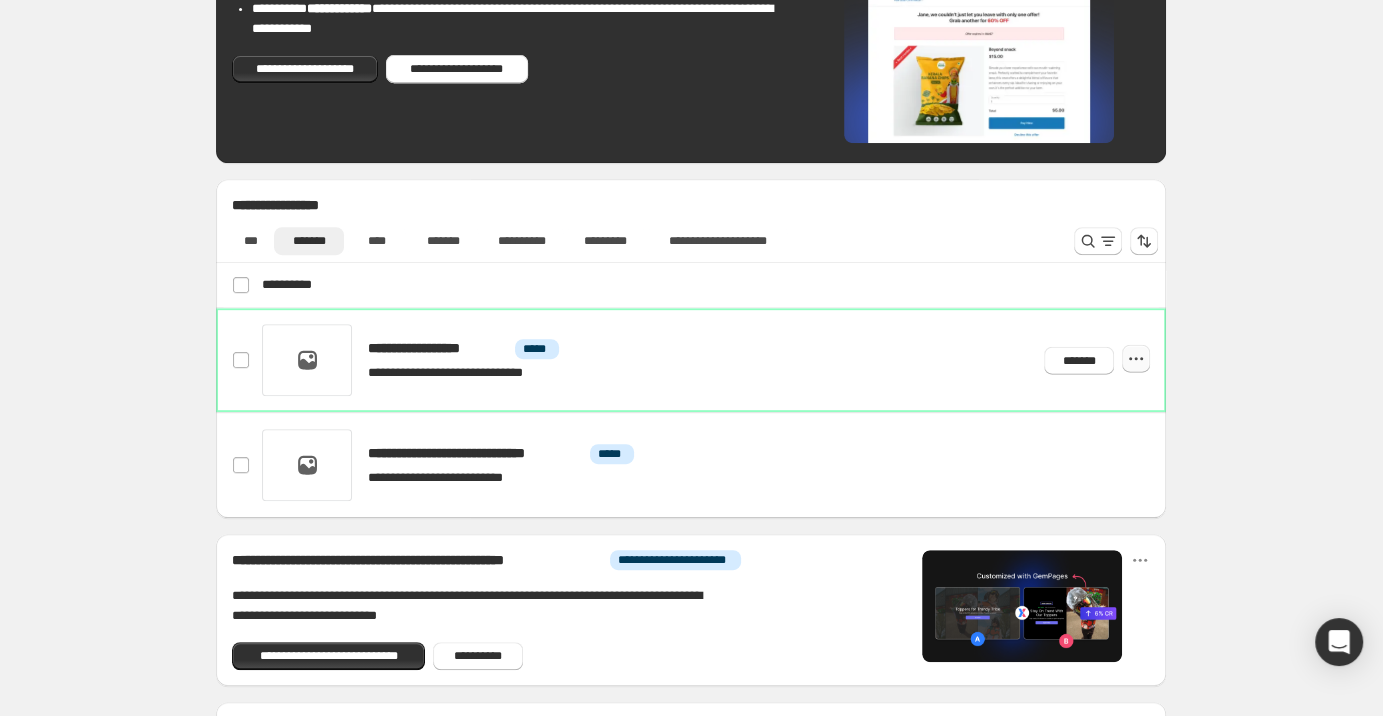 click 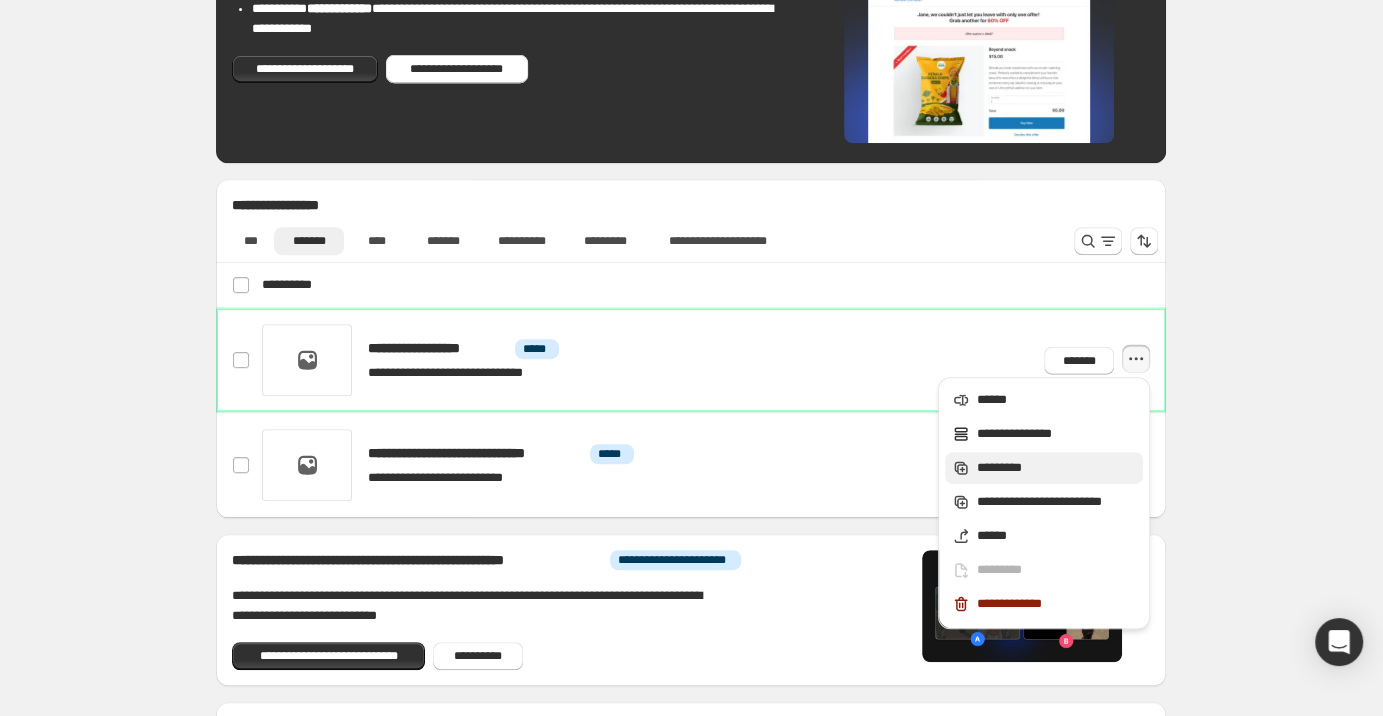 click on "*********" at bounding box center (1057, 468) 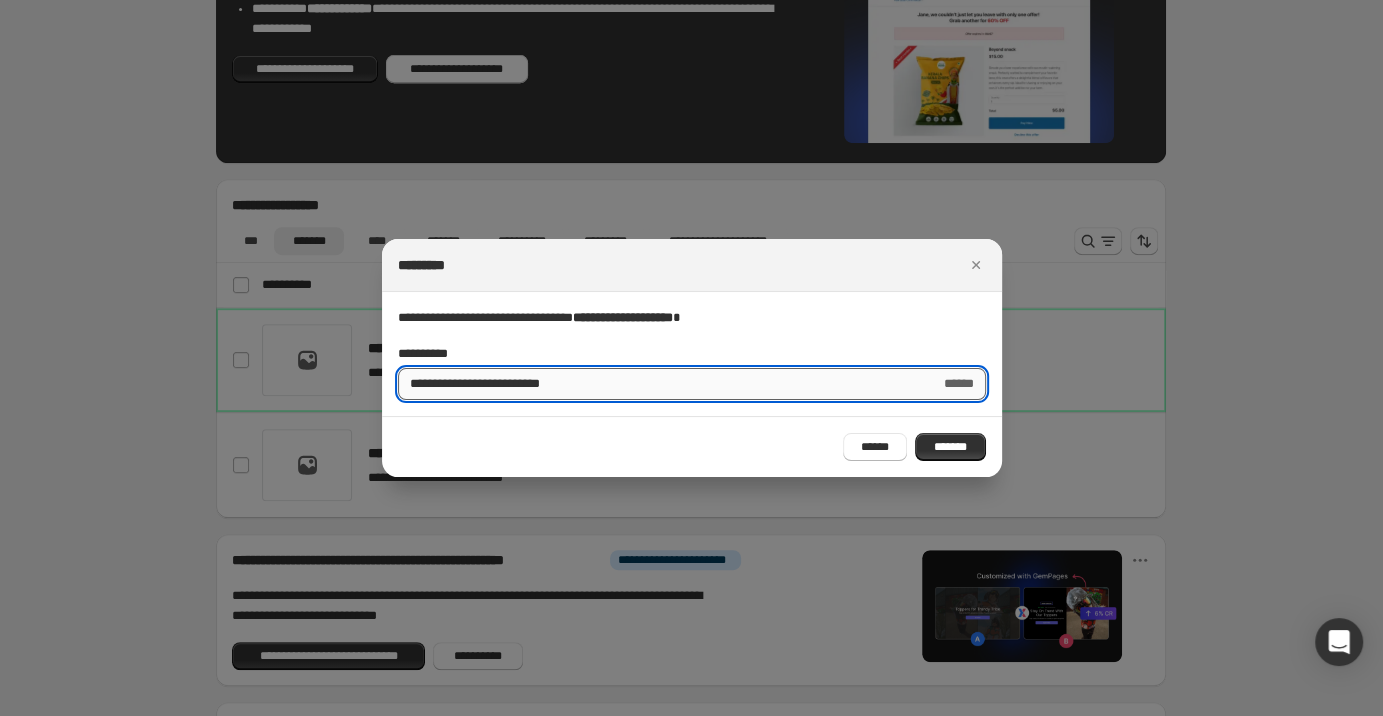drag, startPoint x: 638, startPoint y: 383, endPoint x: 312, endPoint y: 373, distance: 326.15335 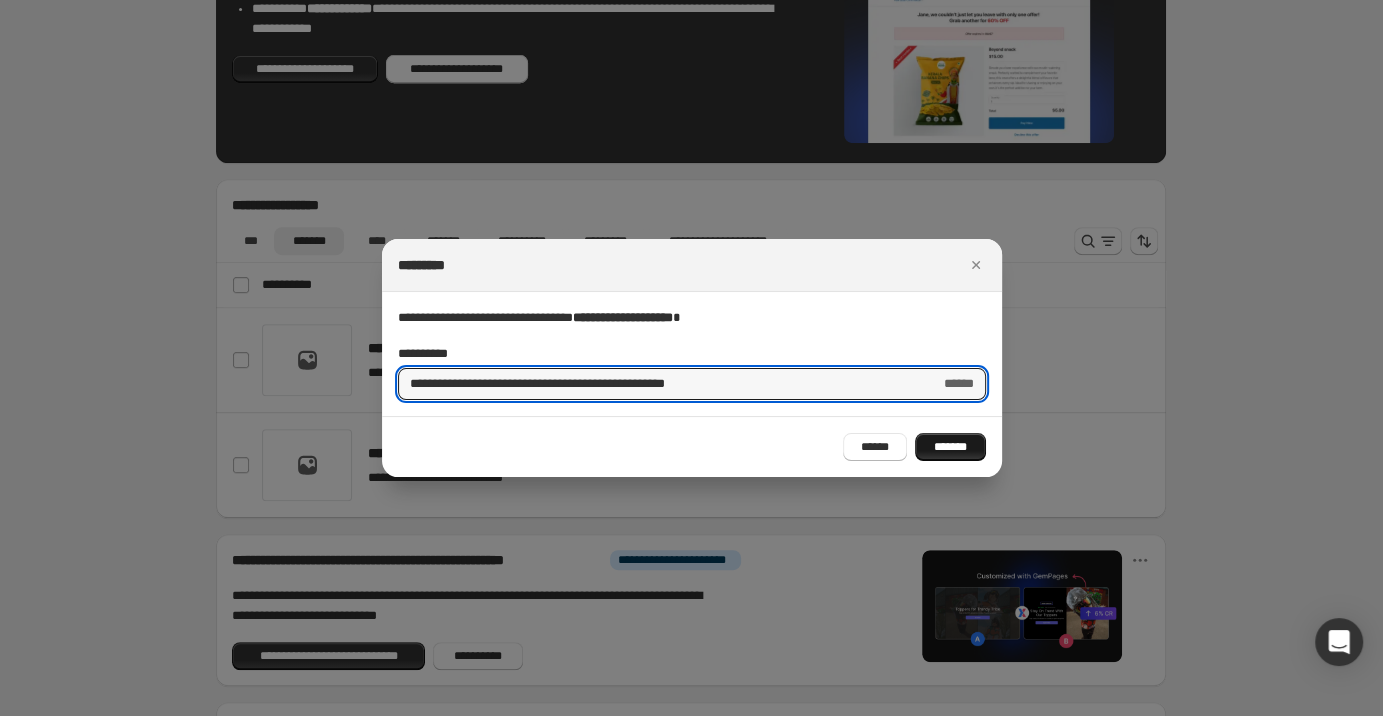 type on "**********" 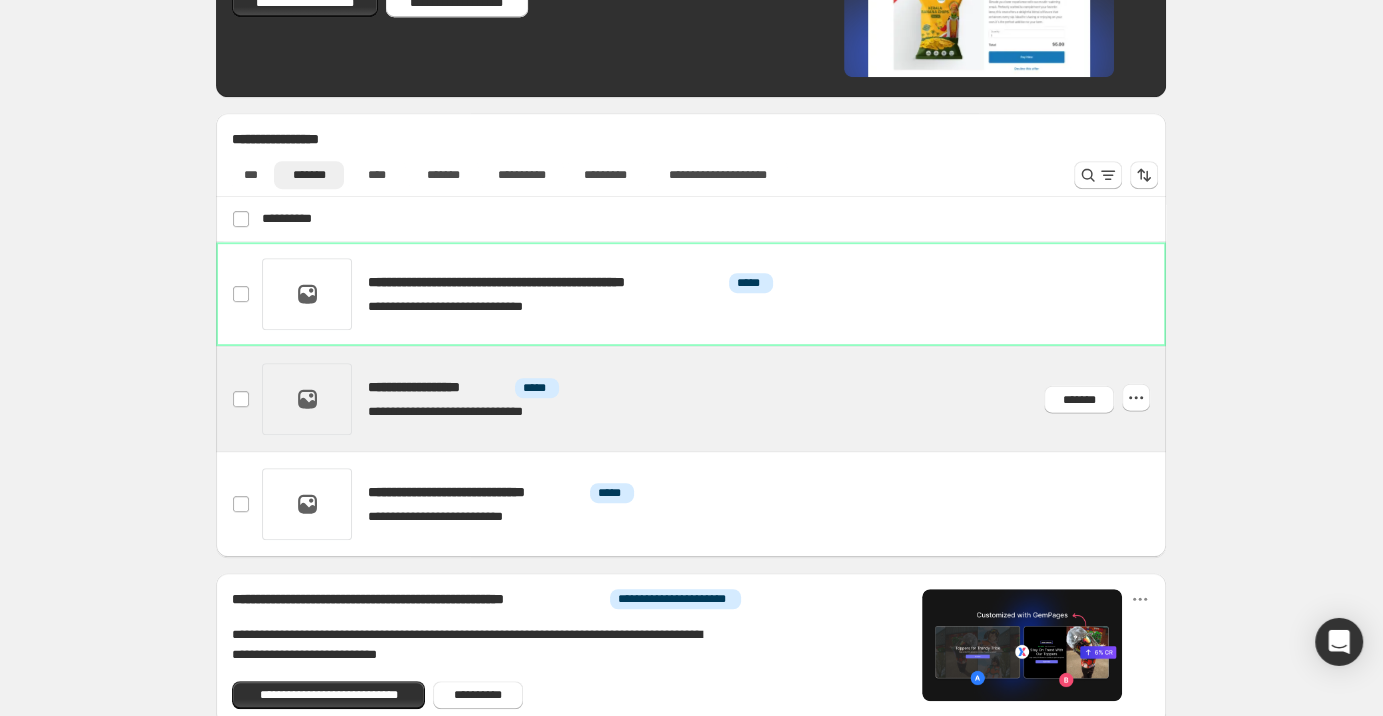 scroll, scrollTop: 779, scrollLeft: 0, axis: vertical 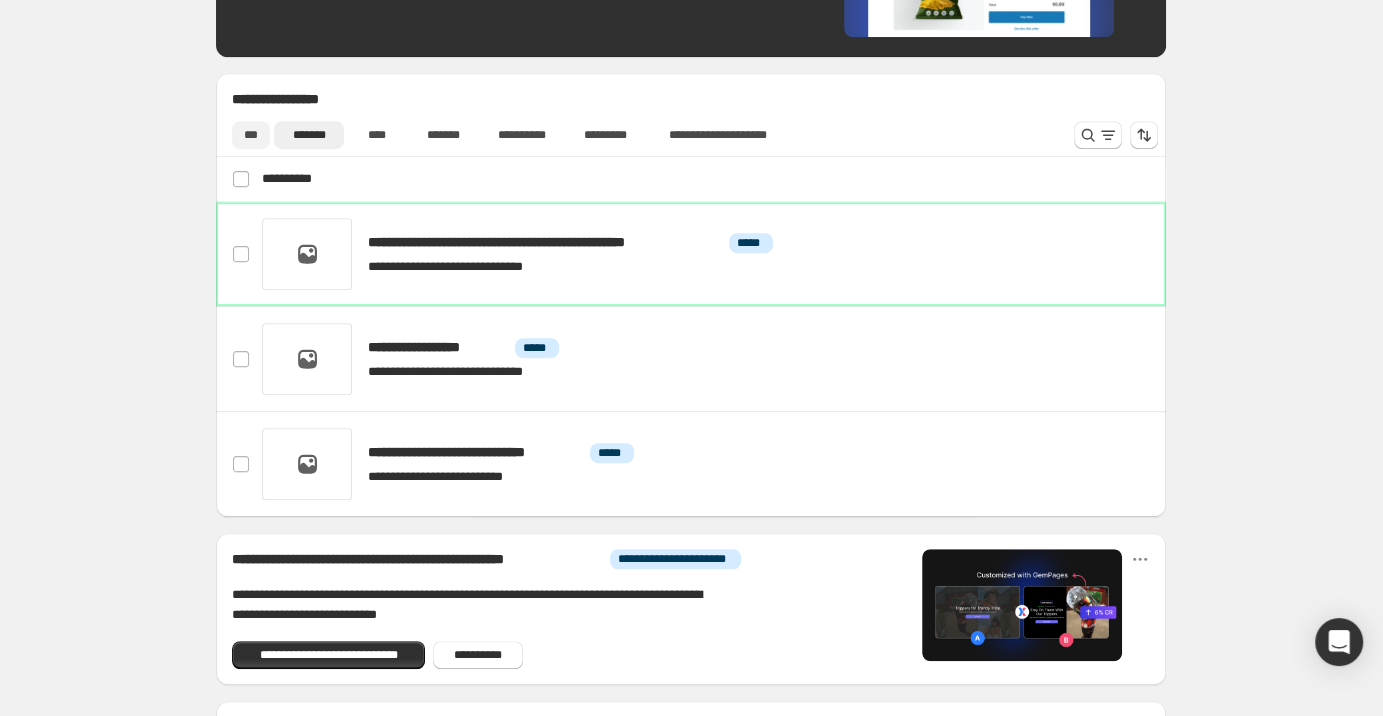 click on "***" at bounding box center [251, 135] 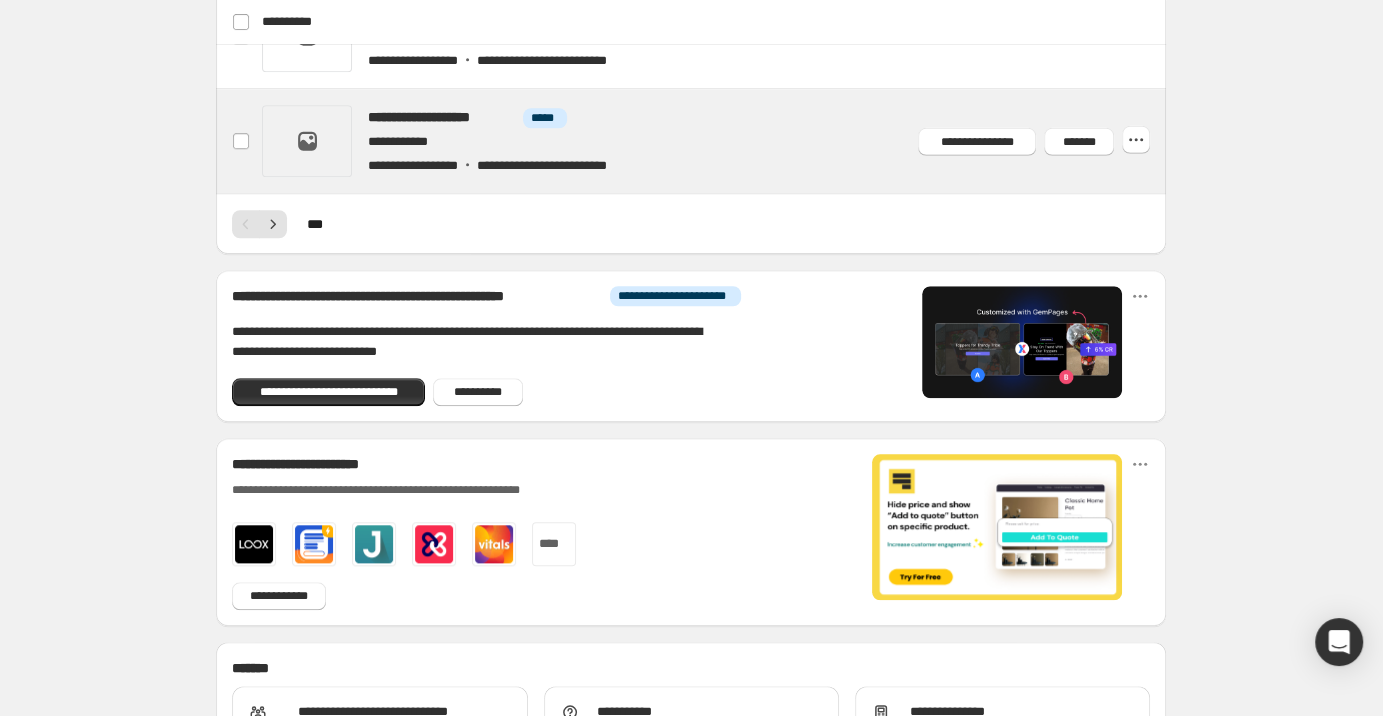 scroll, scrollTop: 886, scrollLeft: 0, axis: vertical 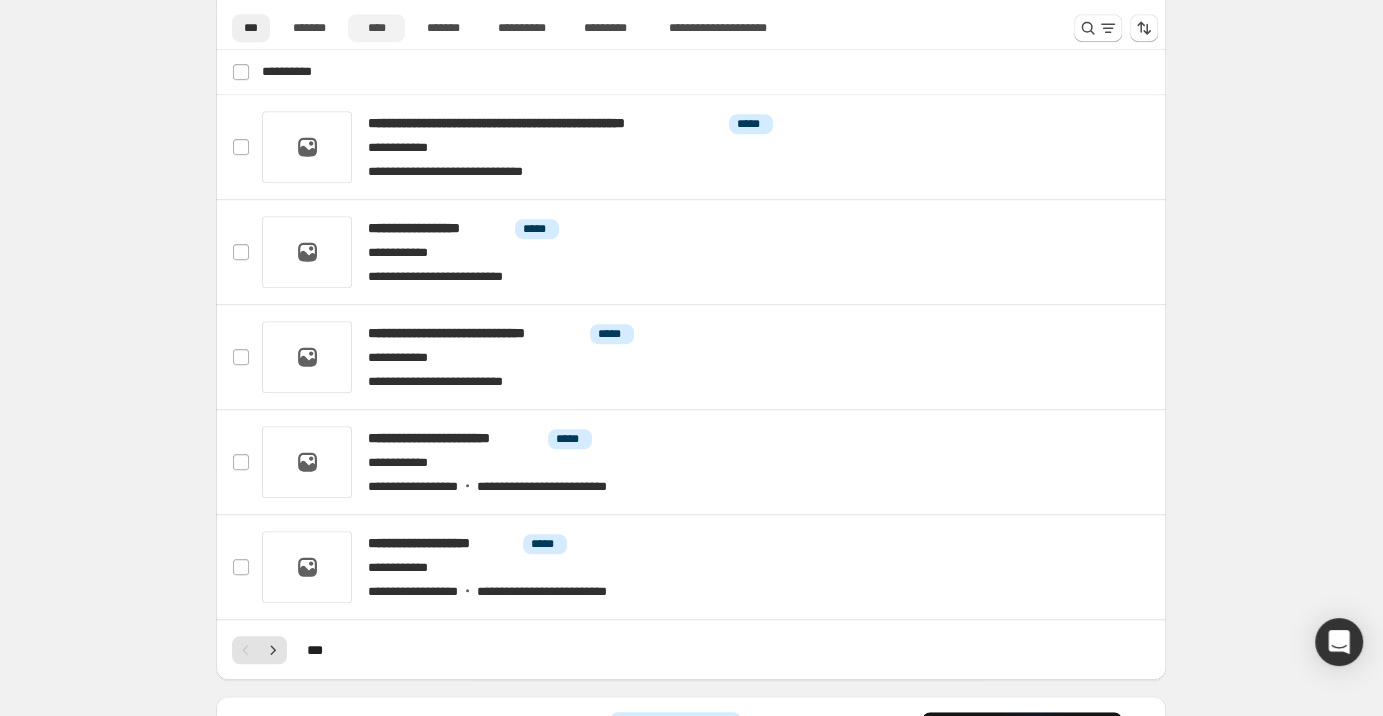 click on "****" at bounding box center [377, 28] 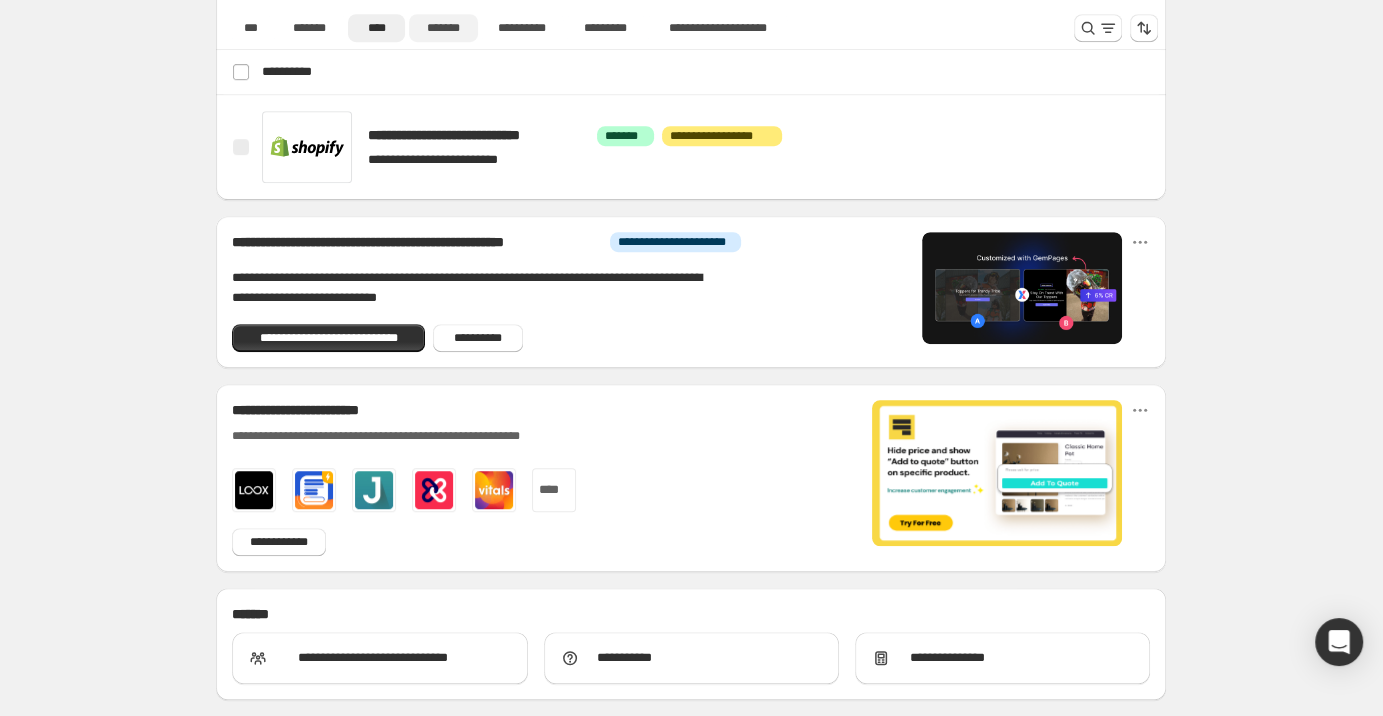 click on "*******" at bounding box center (443, 28) 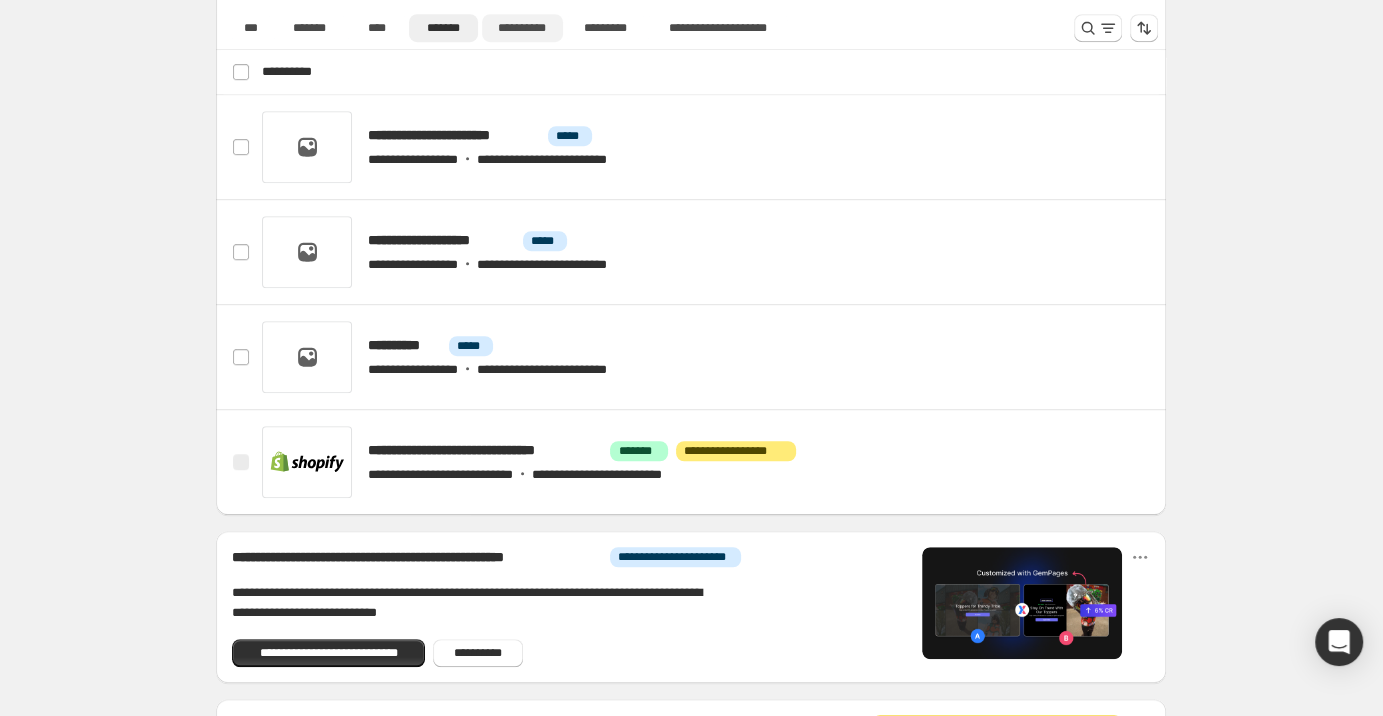 click on "**********" at bounding box center [522, 28] 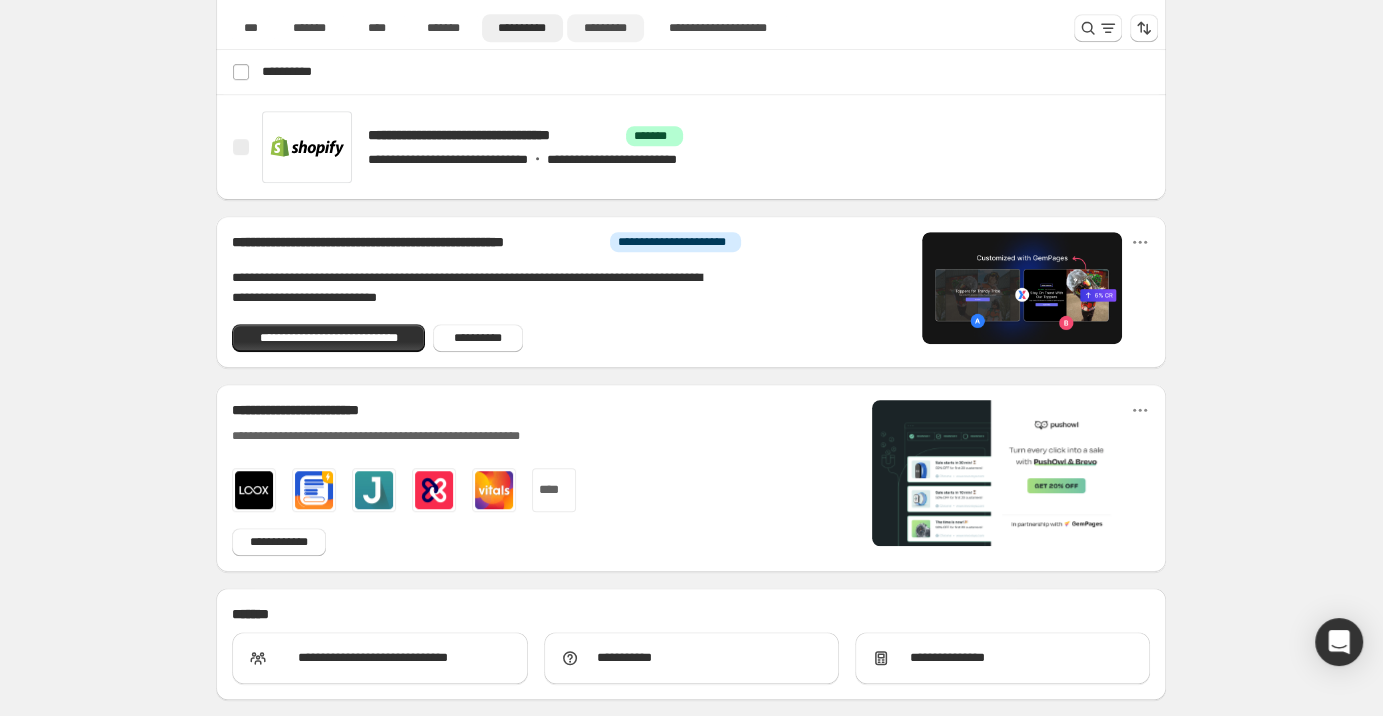 click on "*********" at bounding box center (606, 28) 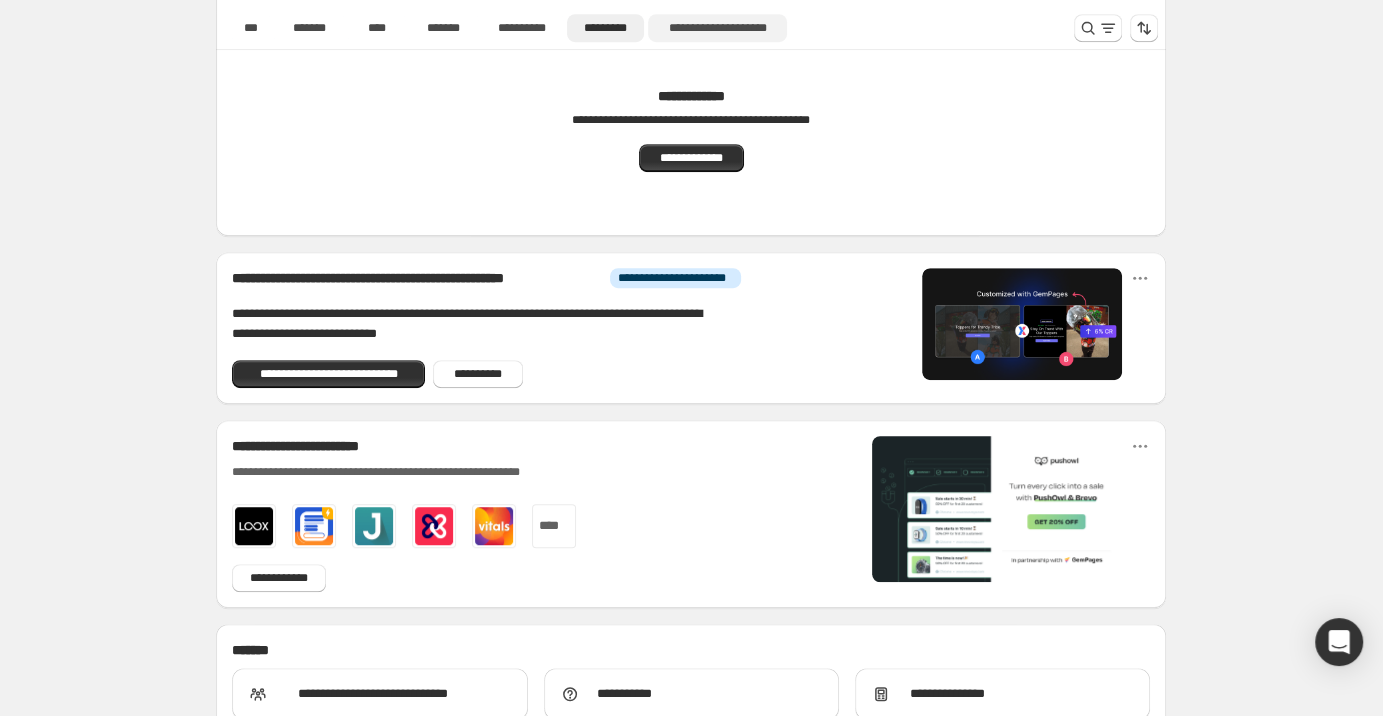 click on "**********" at bounding box center (717, 28) 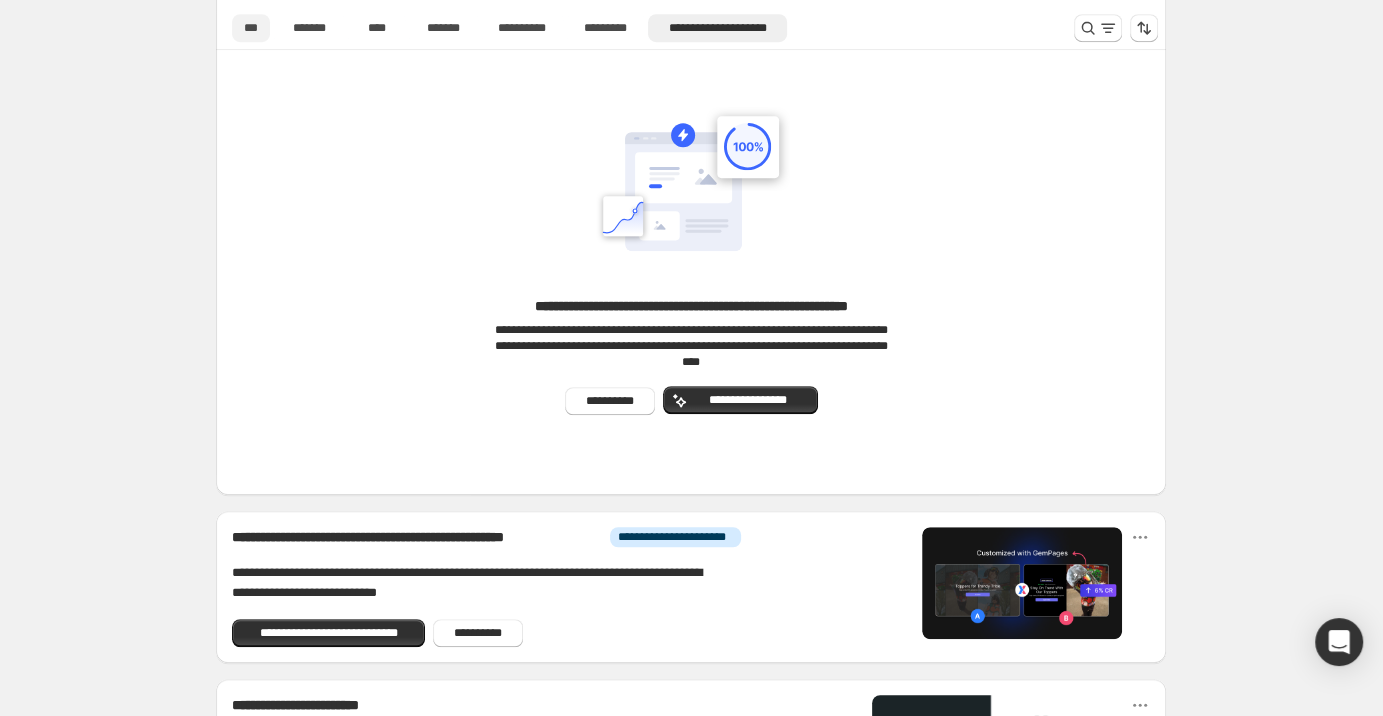 click on "***" at bounding box center [251, 28] 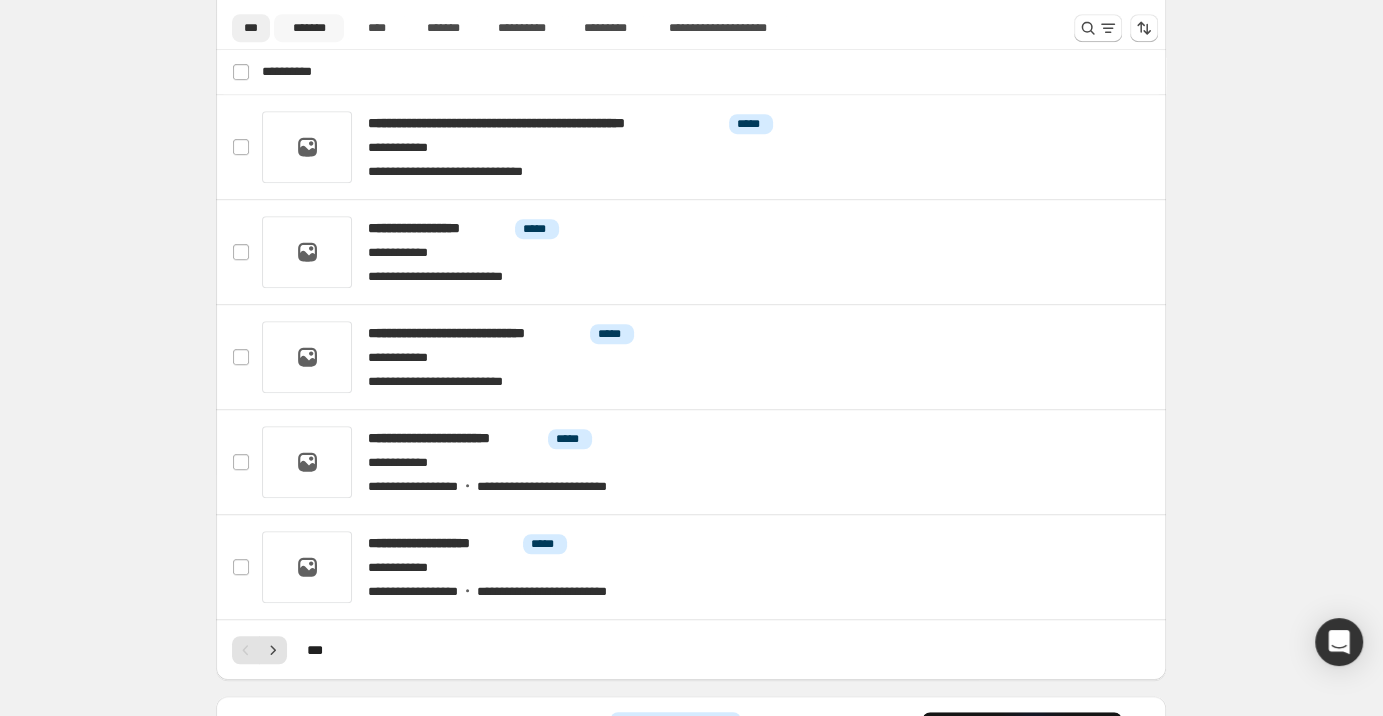 click on "*******" at bounding box center (308, 28) 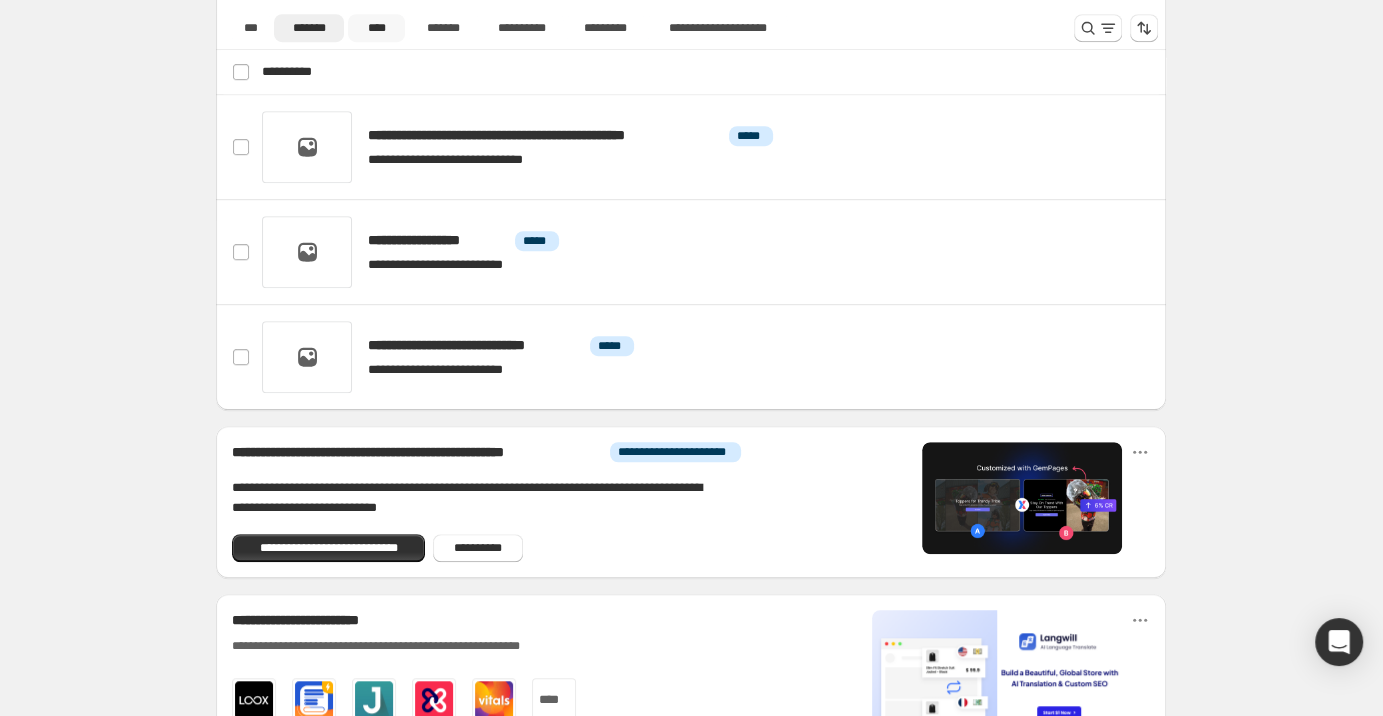 click on "****" at bounding box center (377, 28) 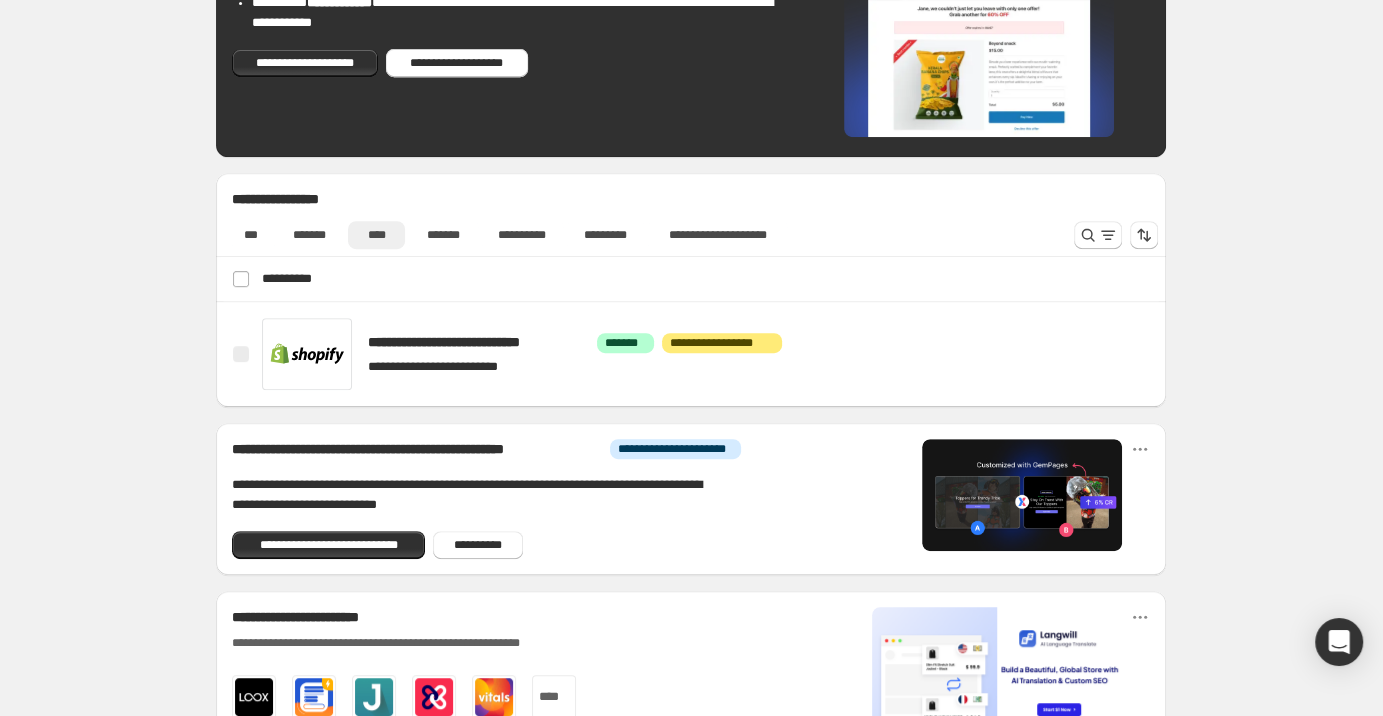 scroll, scrollTop: 673, scrollLeft: 0, axis: vertical 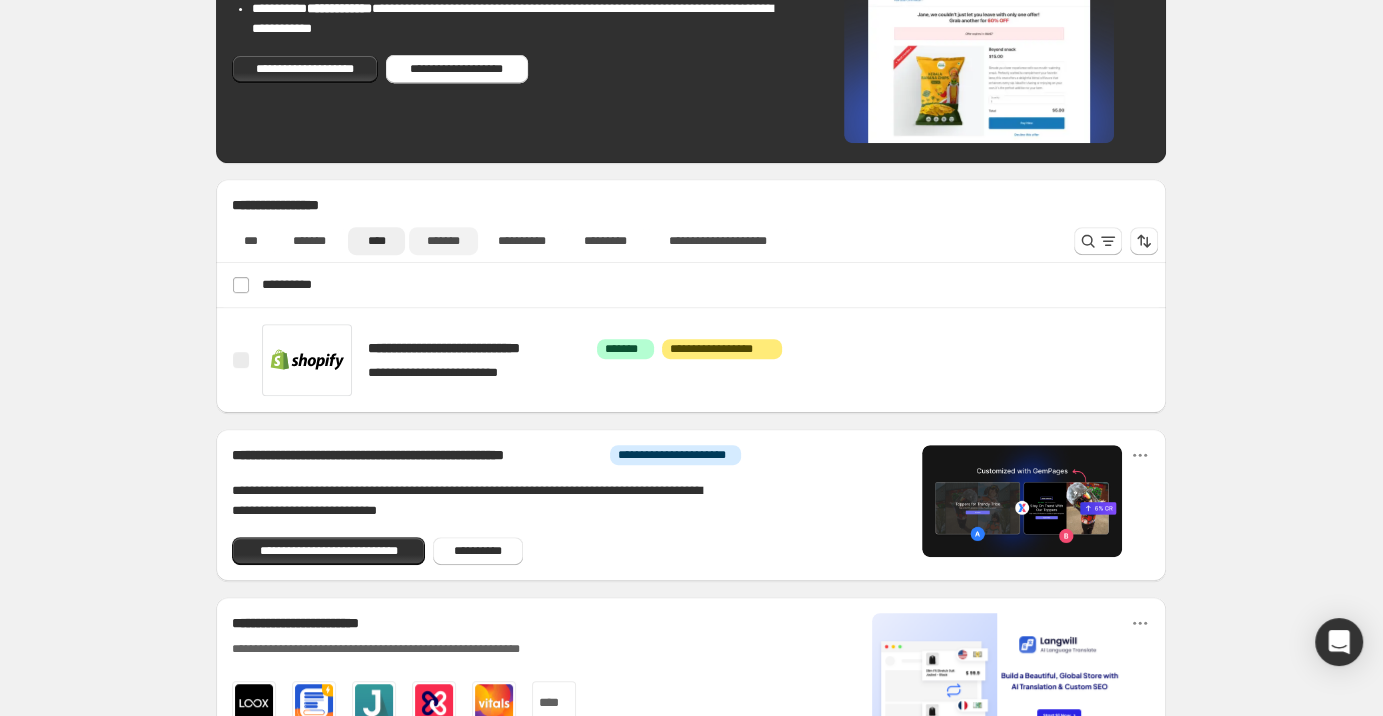 click on "*******" at bounding box center (443, 241) 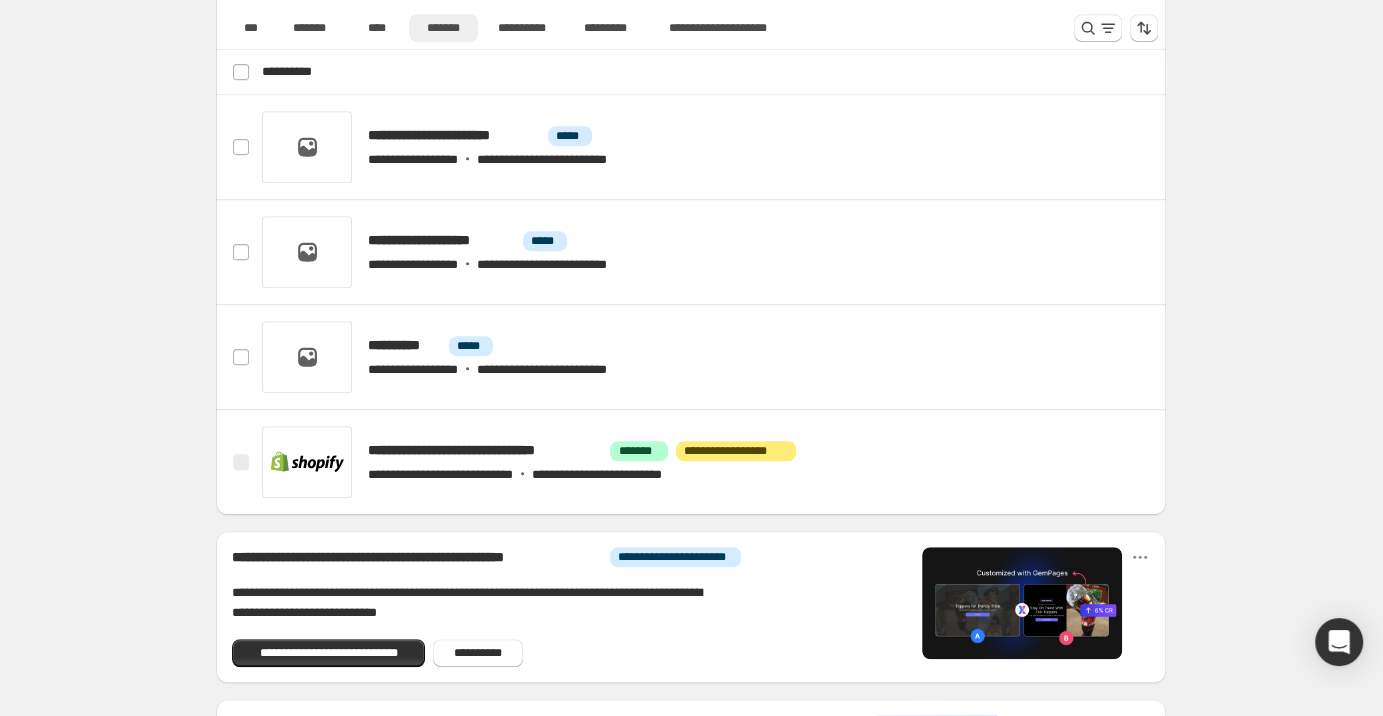scroll, scrollTop: 673, scrollLeft: 0, axis: vertical 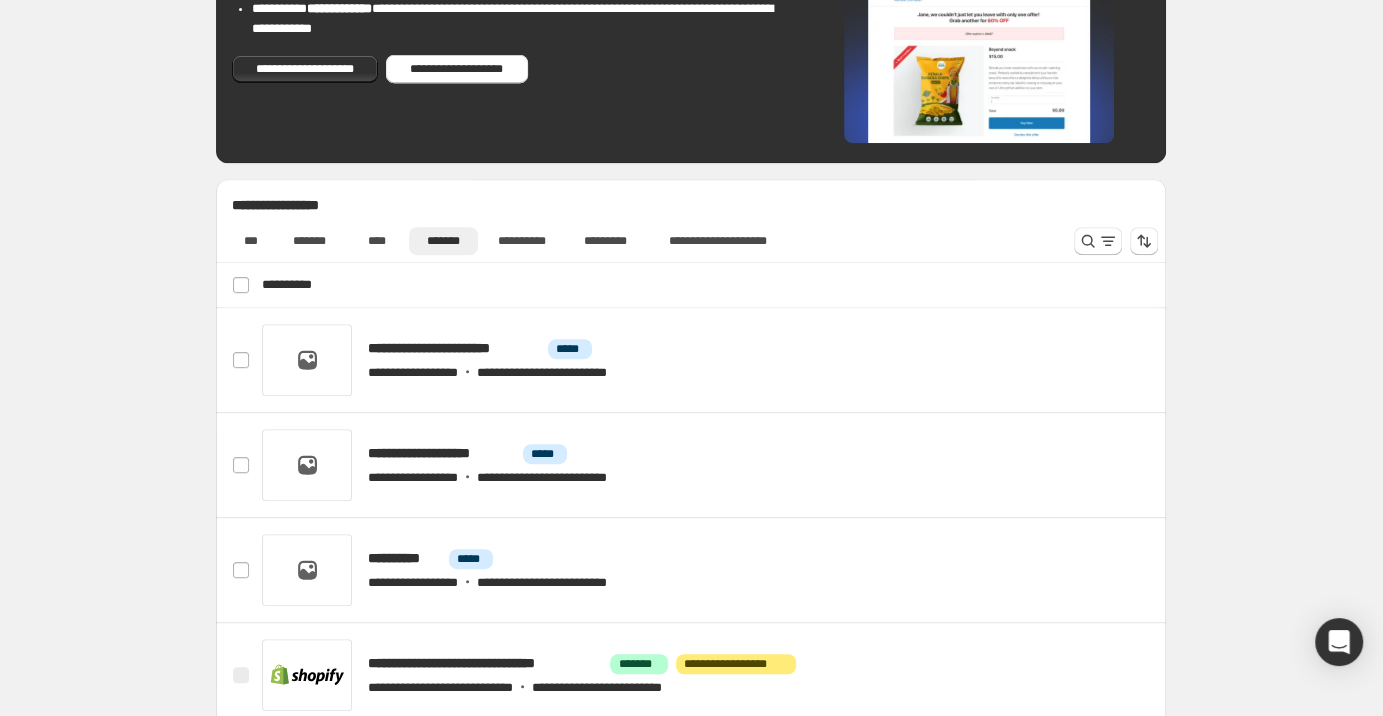 click on "**********" at bounding box center (691, 241) 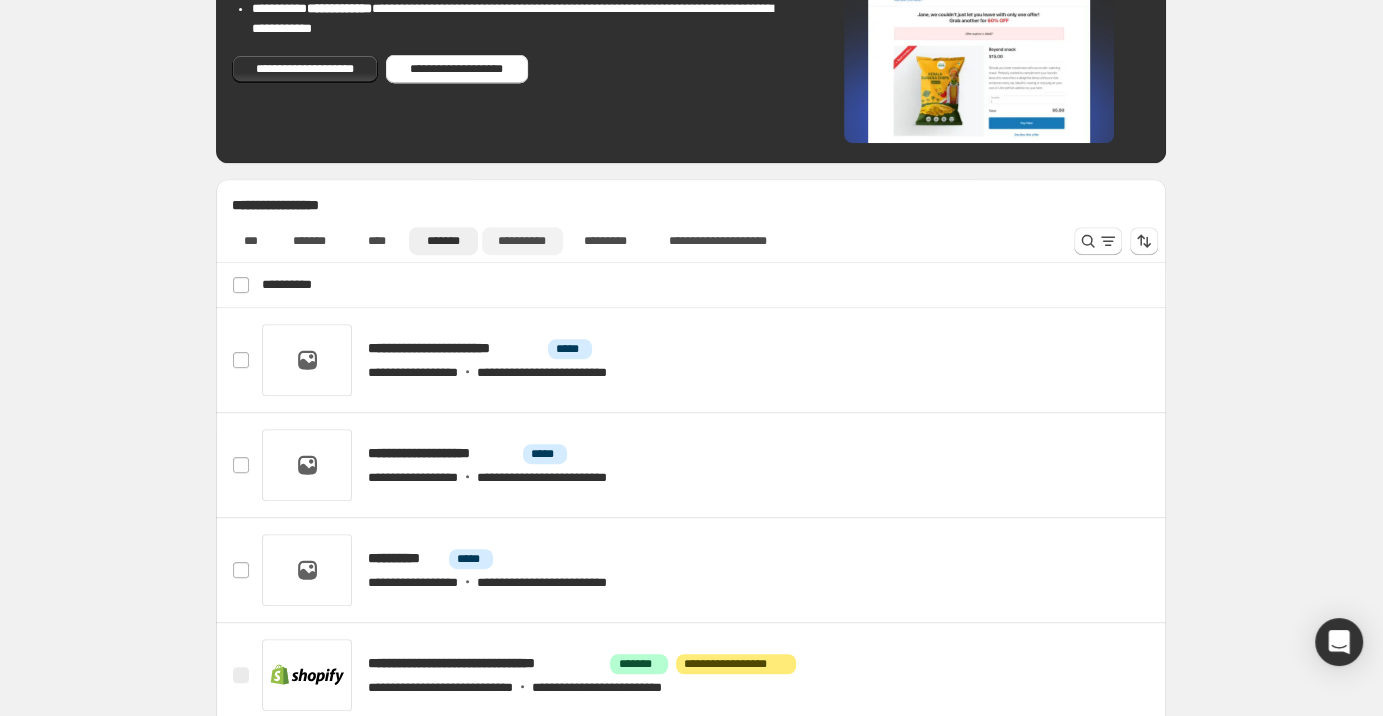 click on "**********" at bounding box center (522, 241) 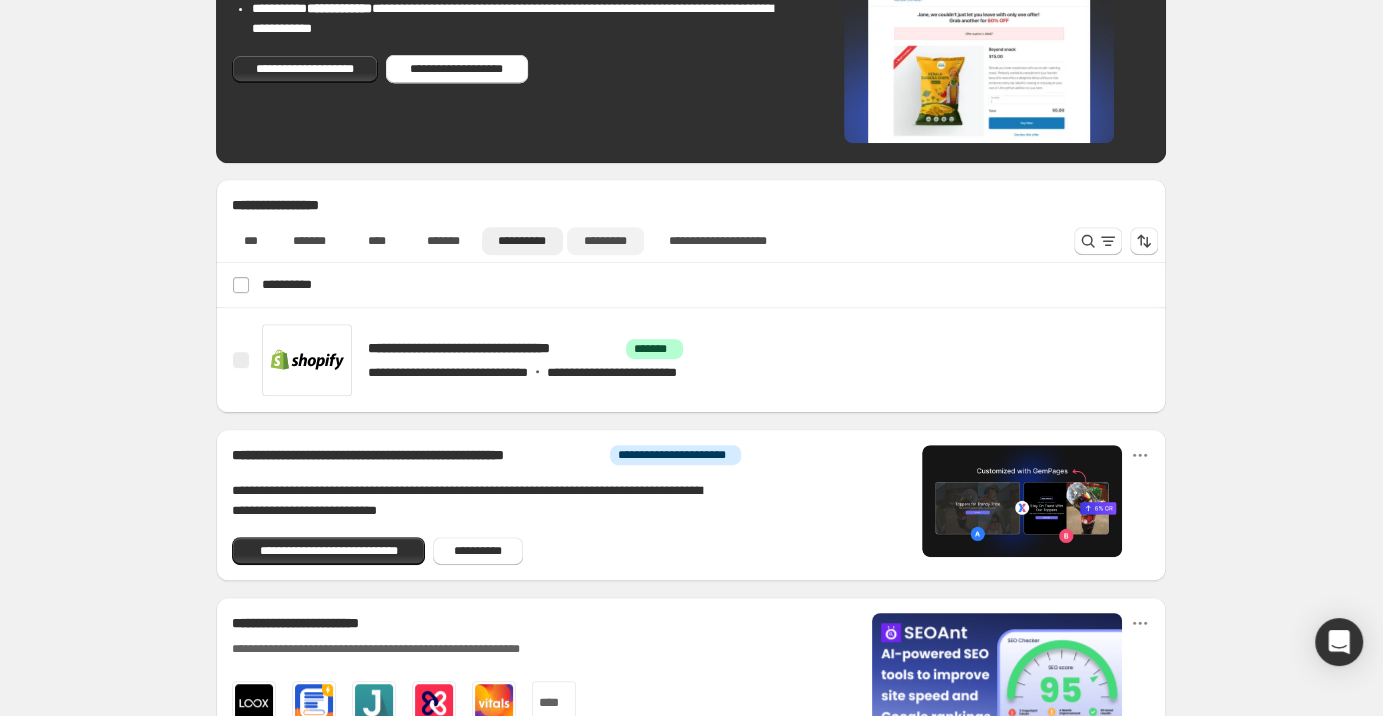 click on "*********" at bounding box center [606, 241] 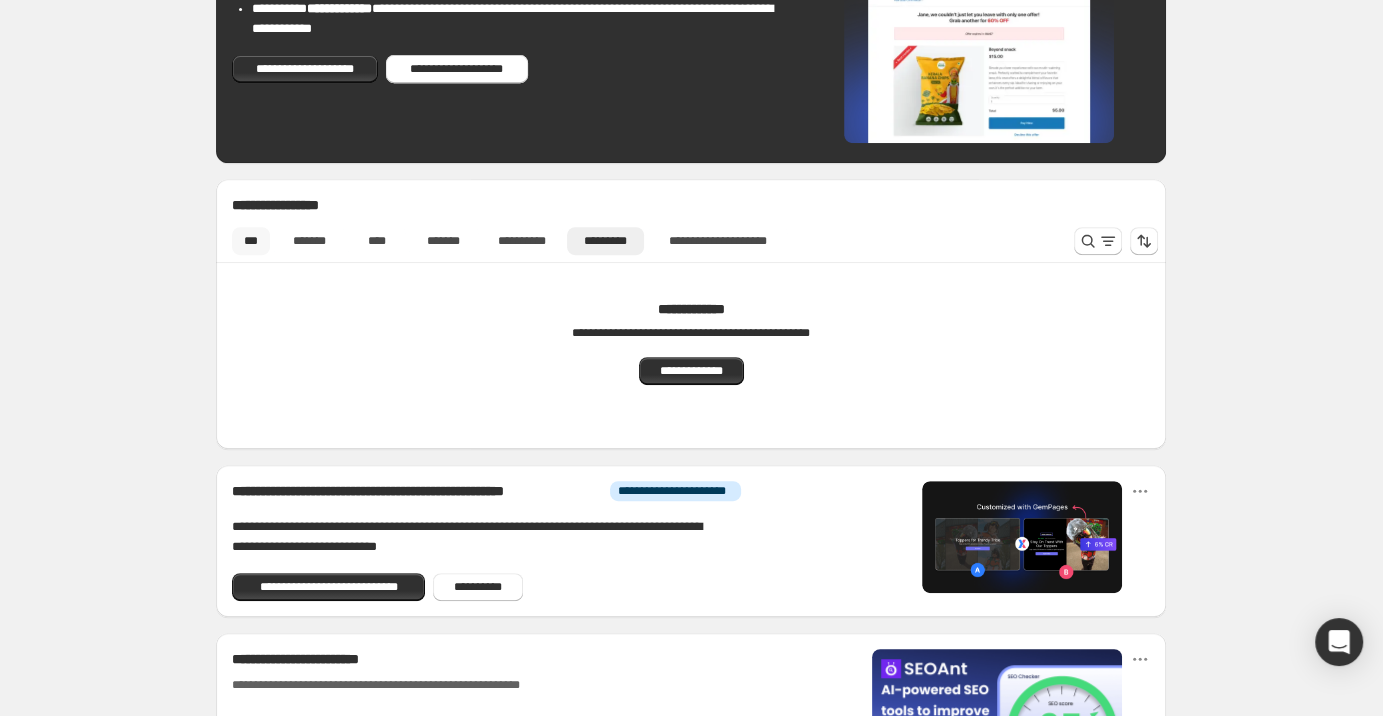 click on "***" at bounding box center (251, 241) 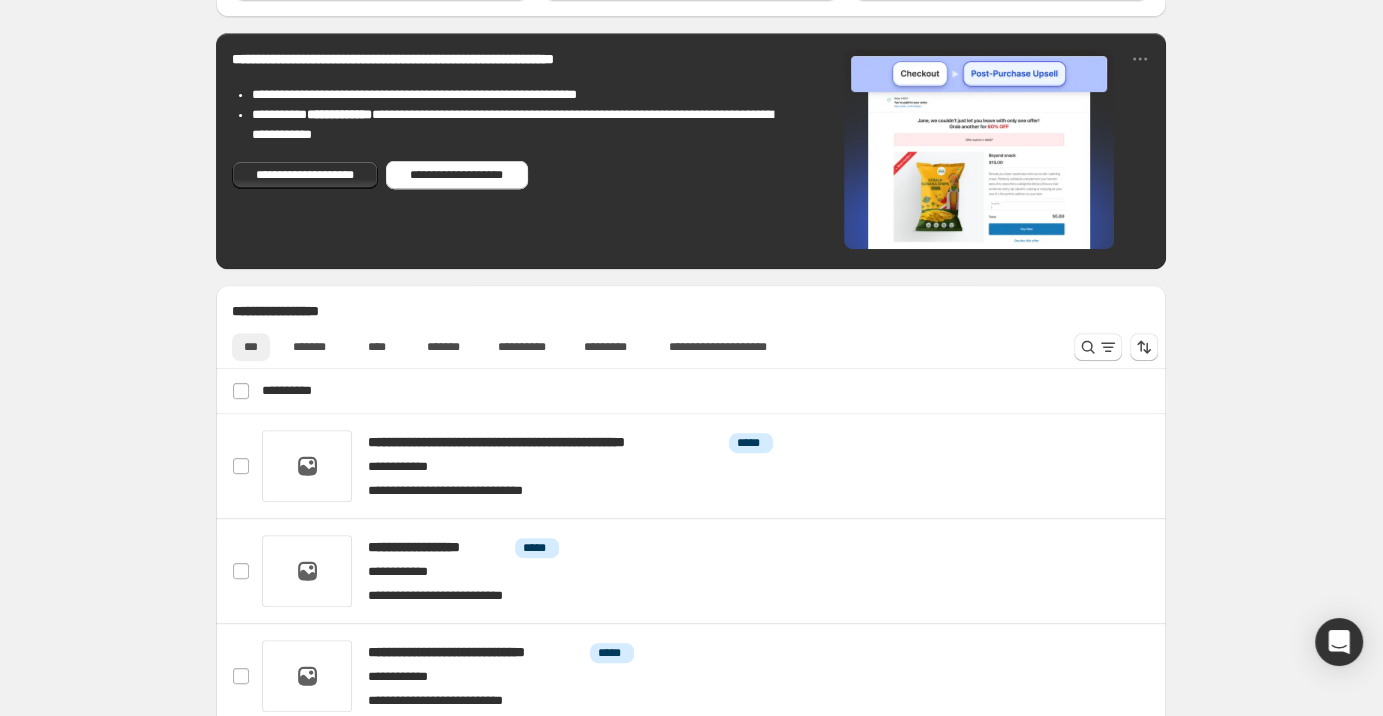 scroll, scrollTop: 459, scrollLeft: 0, axis: vertical 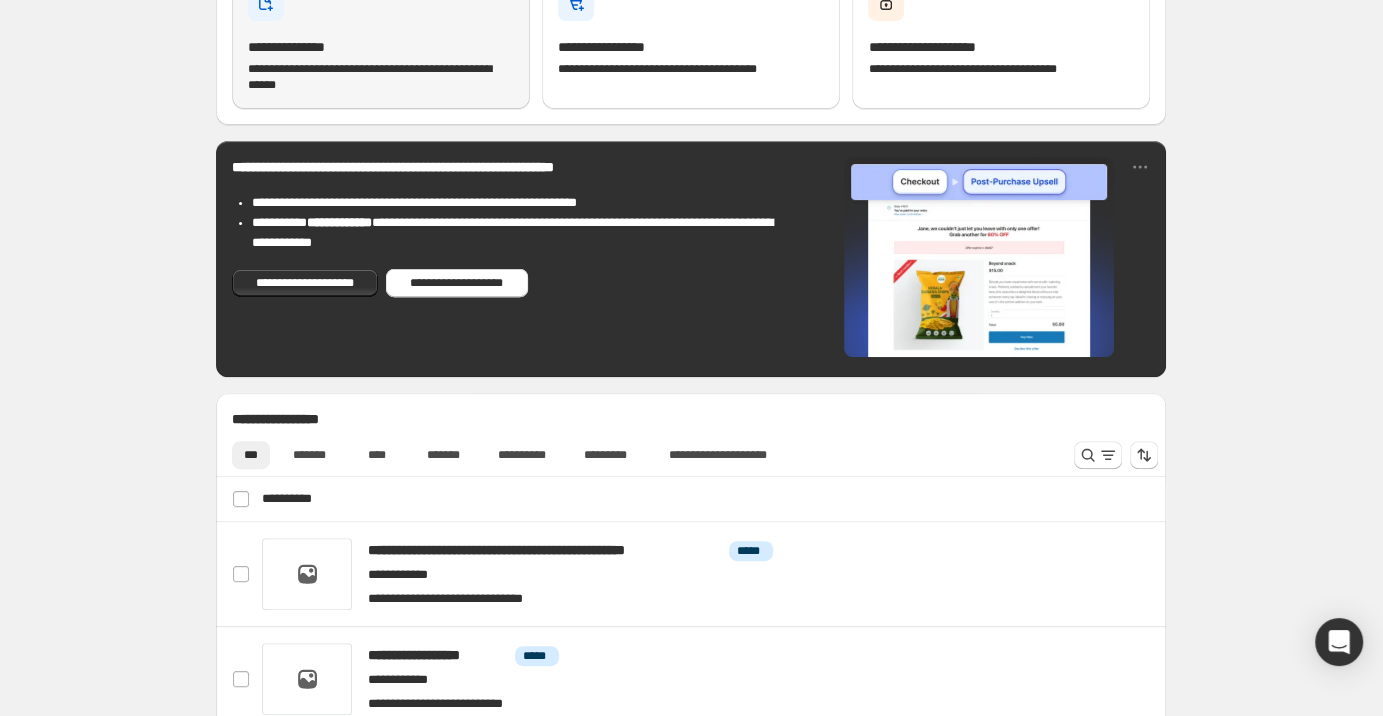 click on "**********" at bounding box center [381, 77] 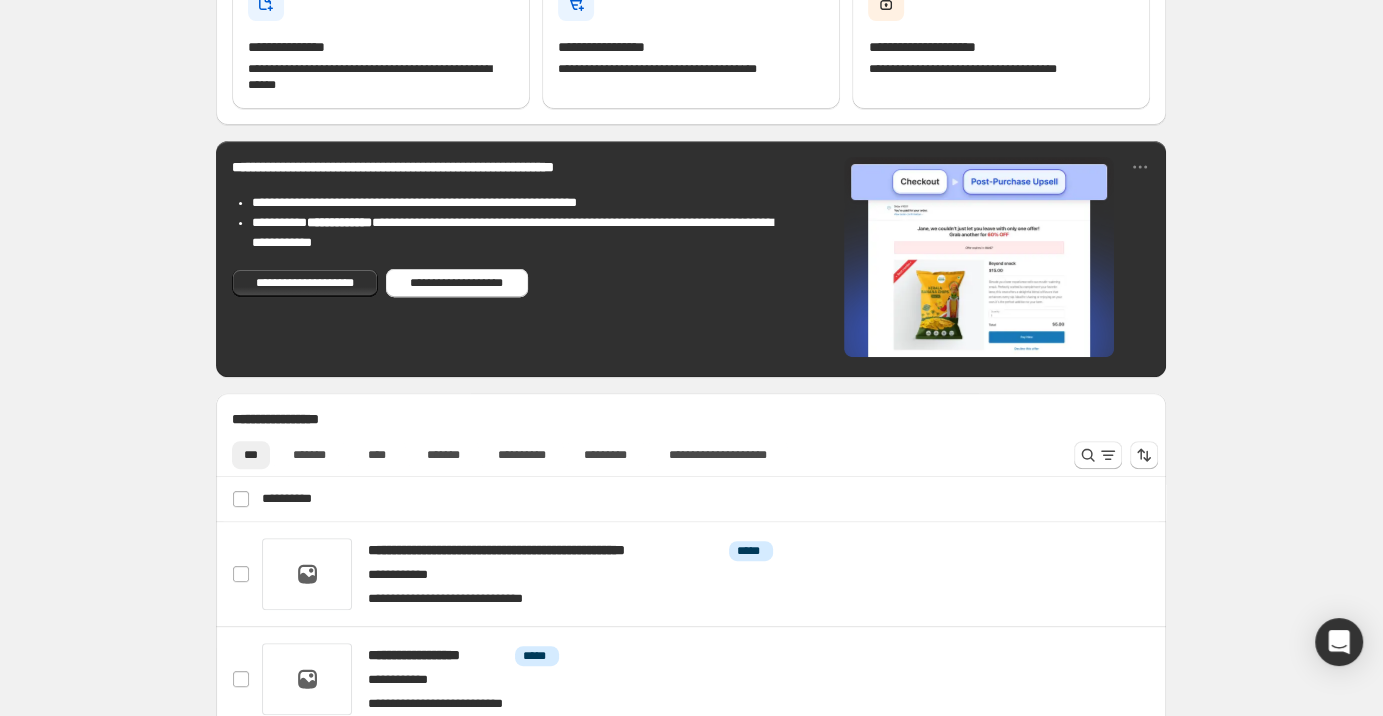 scroll, scrollTop: 0, scrollLeft: 0, axis: both 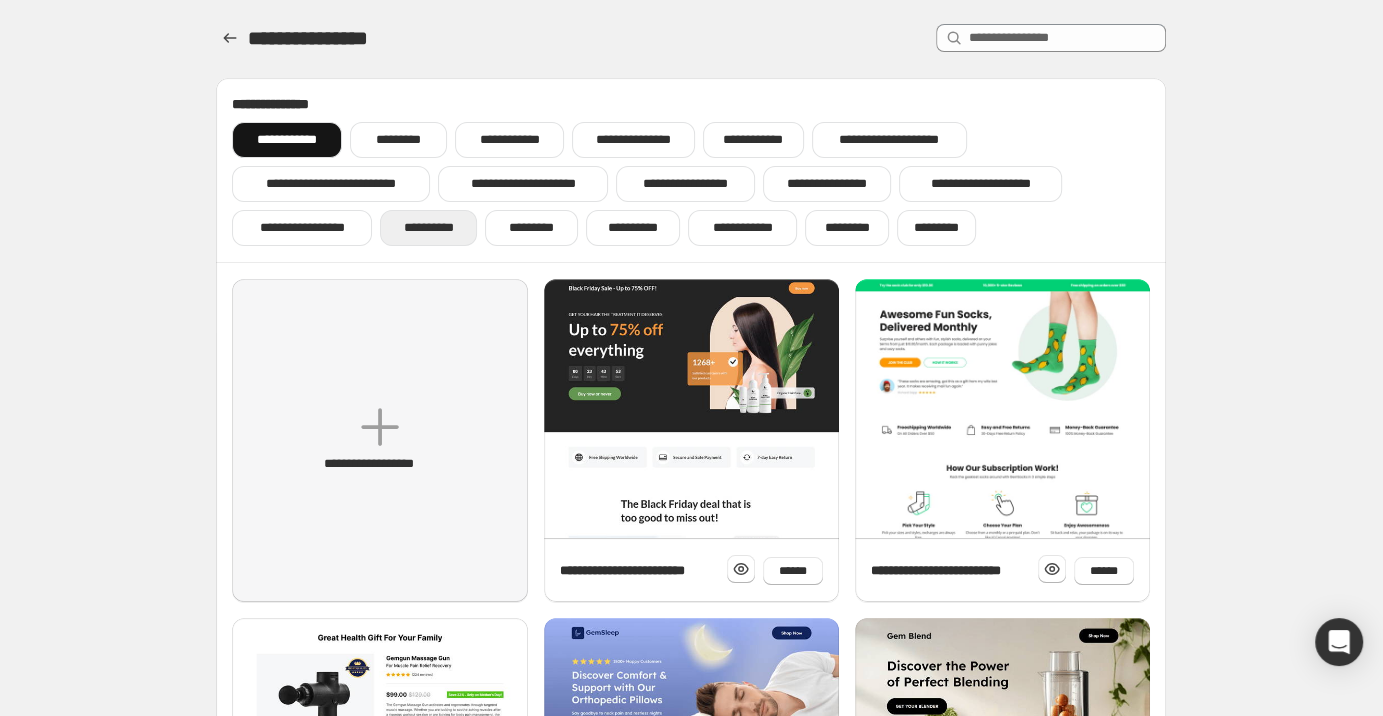 click on "**********" at bounding box center [429, 228] 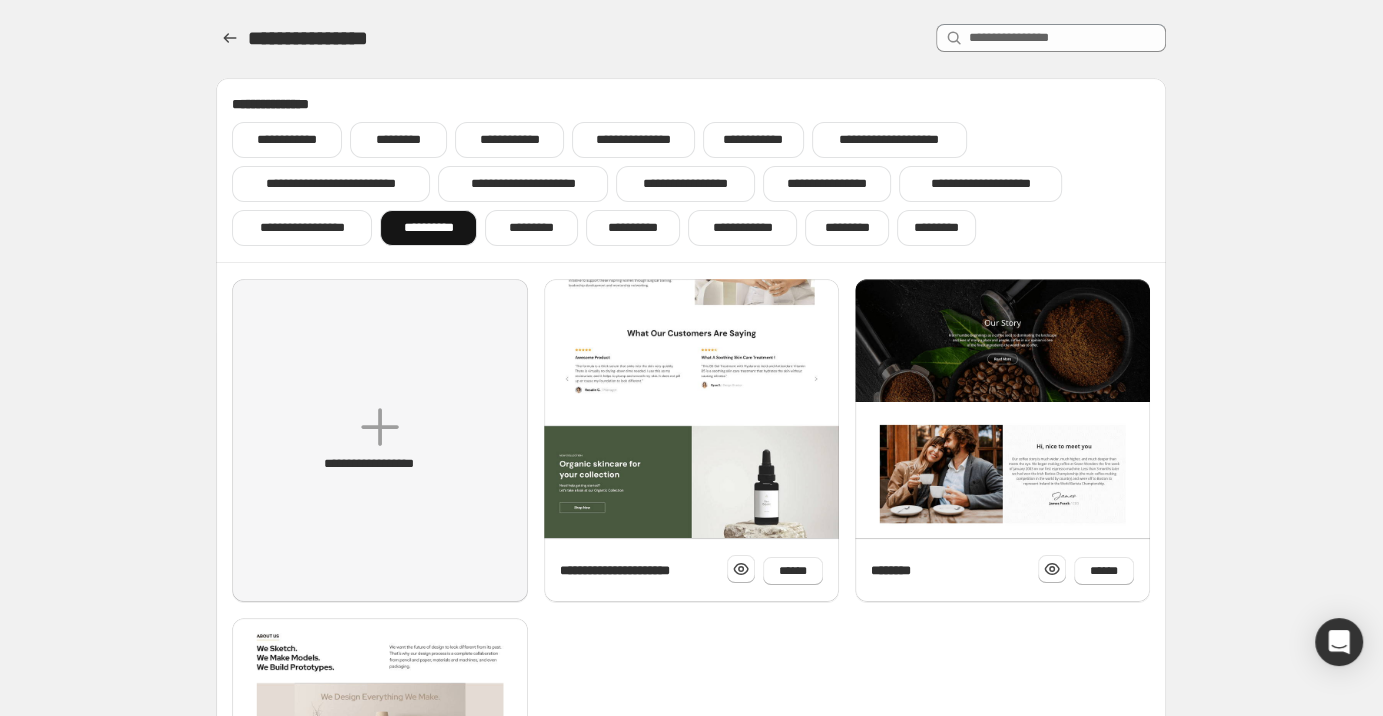 scroll, scrollTop: 384, scrollLeft: 0, axis: vertical 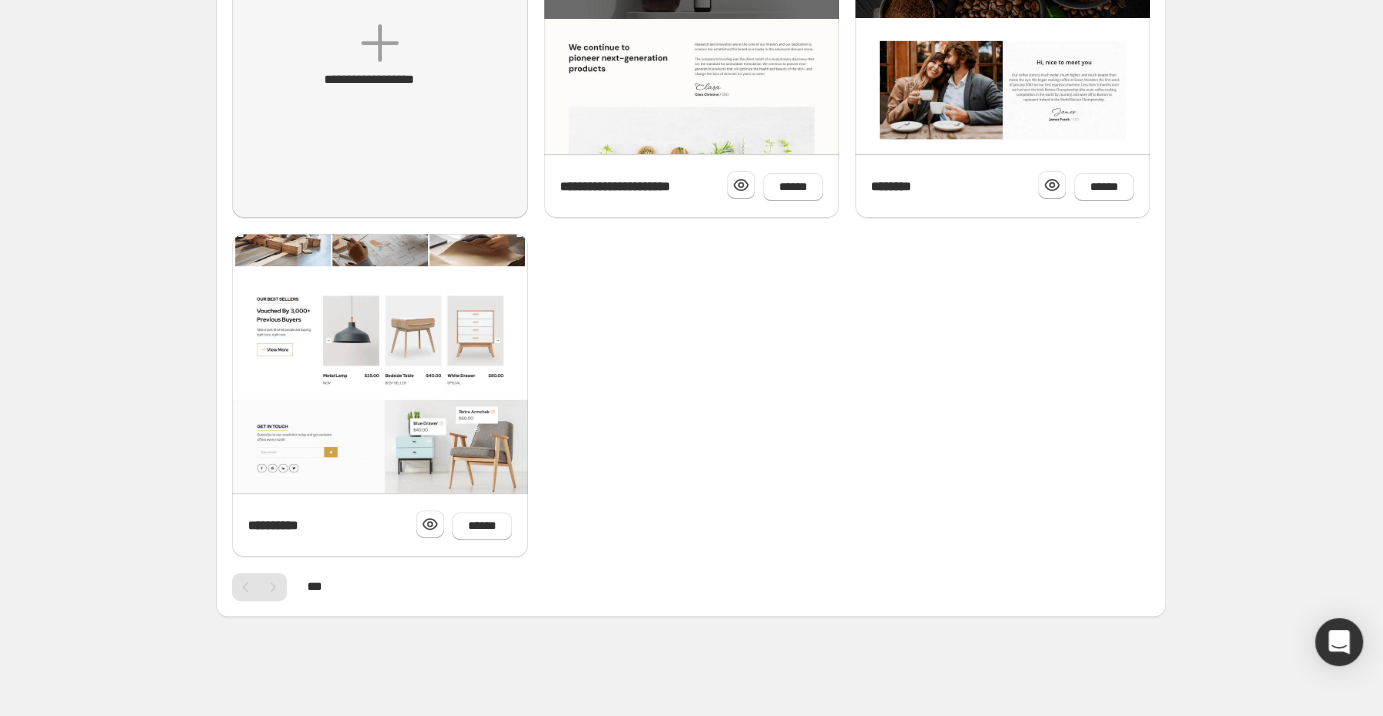 click at bounding box center [379, -41] 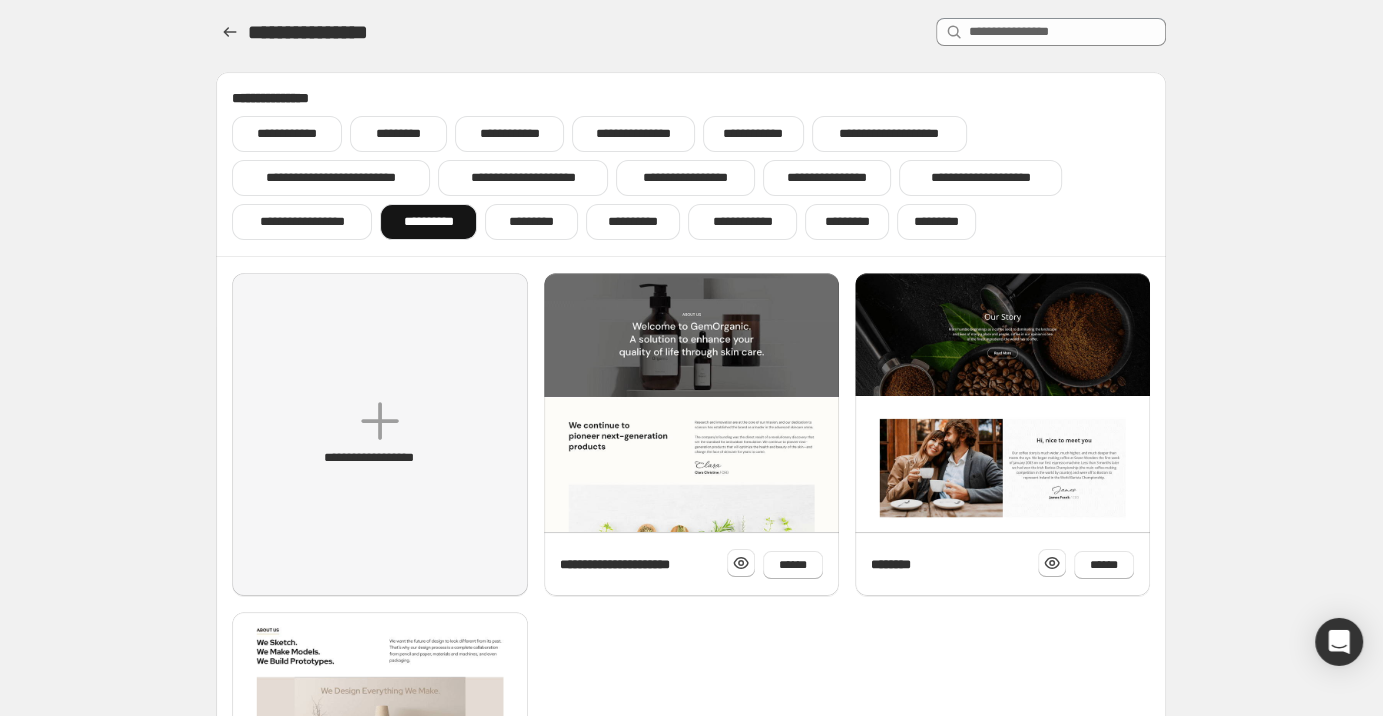 scroll, scrollTop: 0, scrollLeft: 0, axis: both 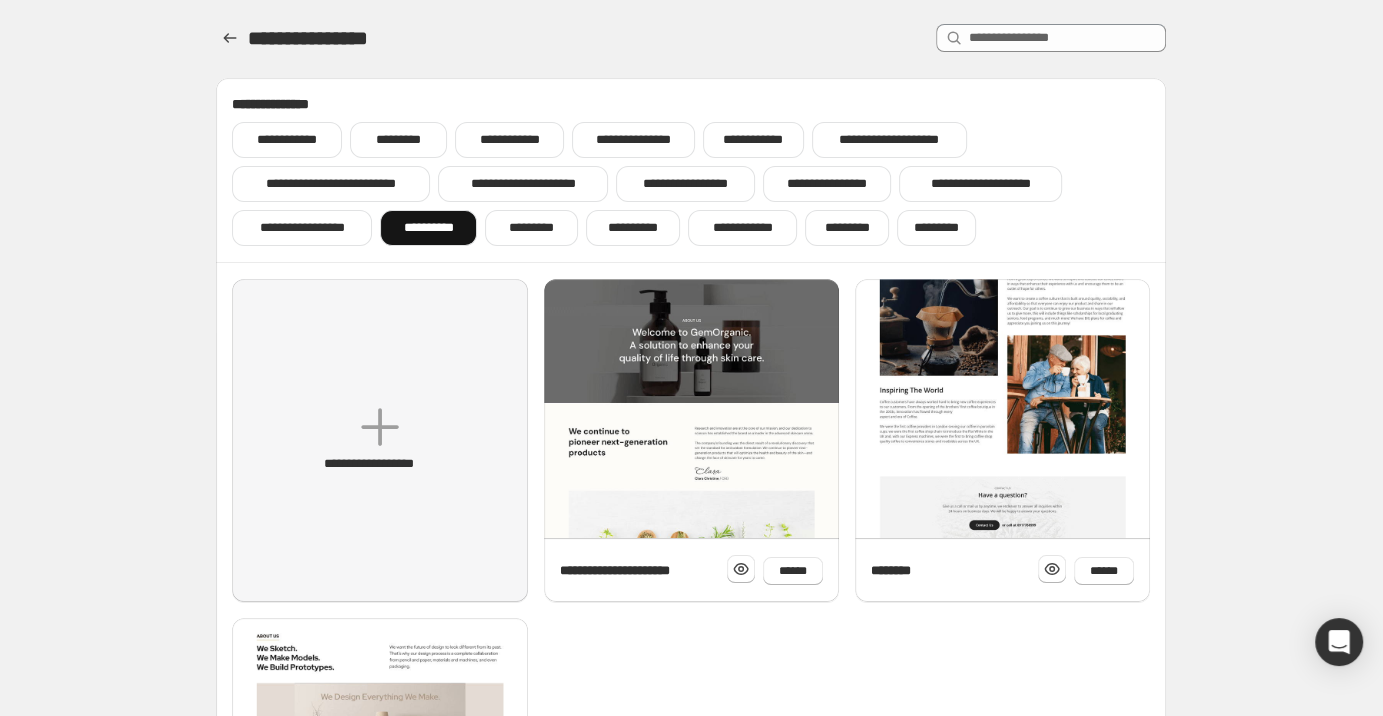 click at bounding box center (1002, 137) 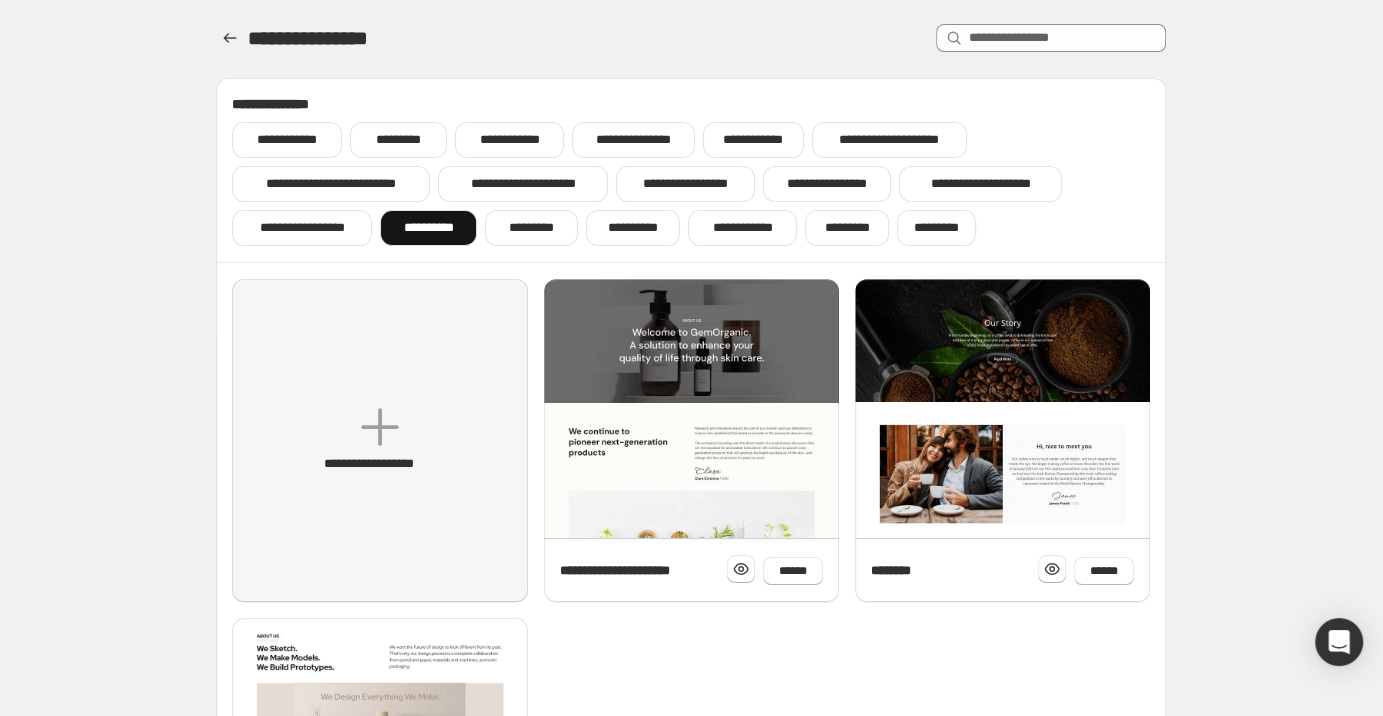 scroll, scrollTop: 384, scrollLeft: 0, axis: vertical 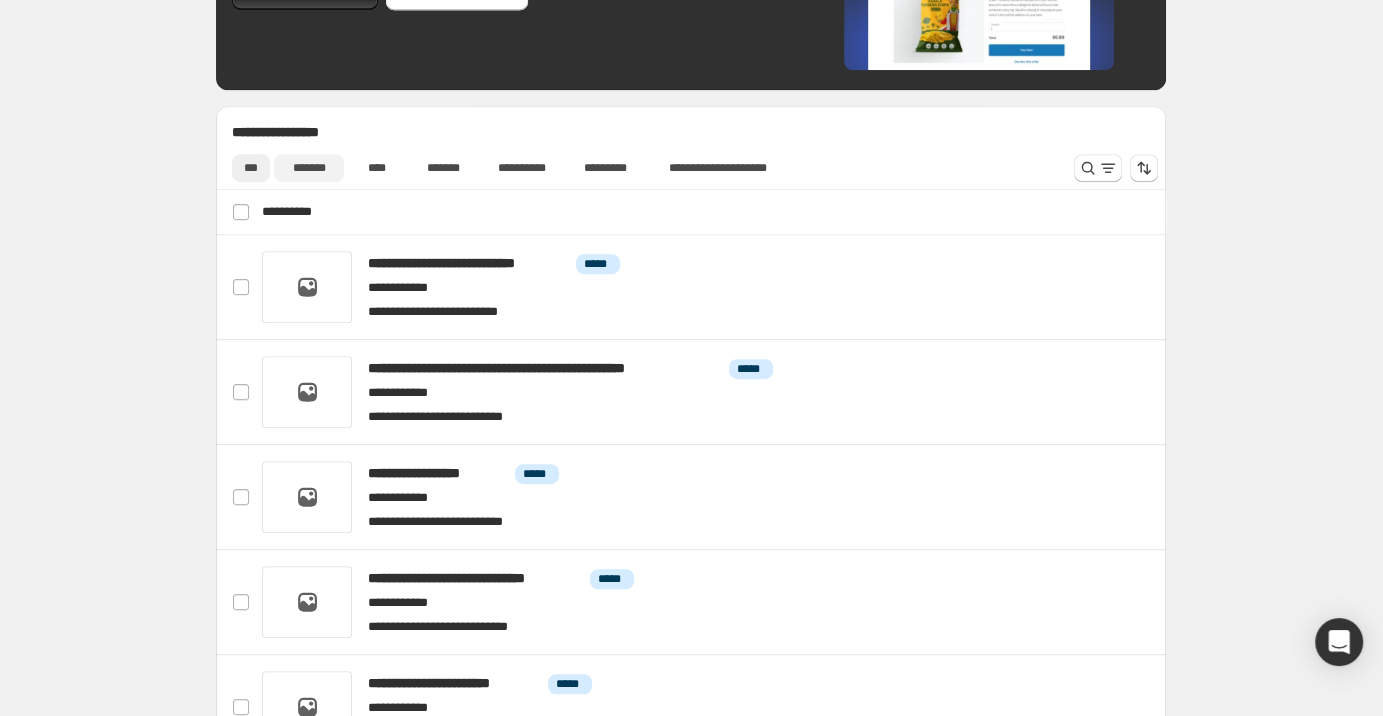 click on "*******" at bounding box center [308, 168] 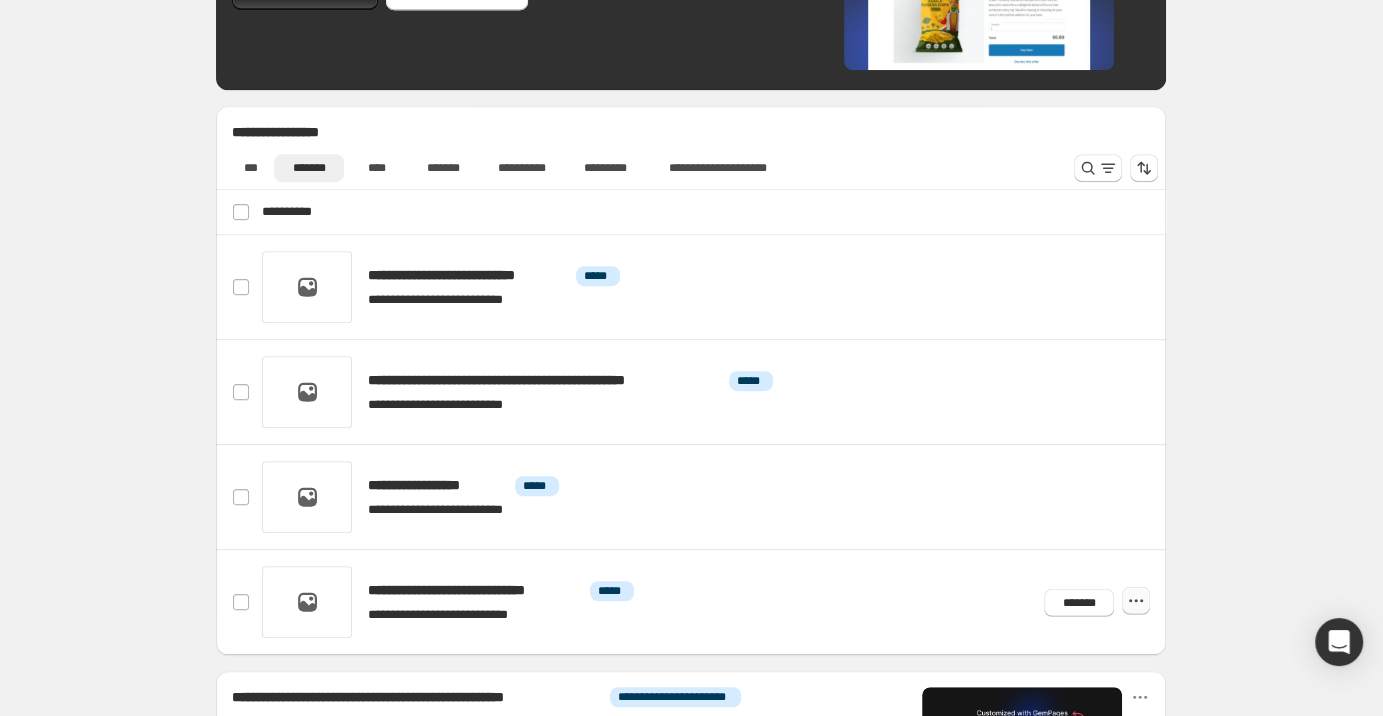 click 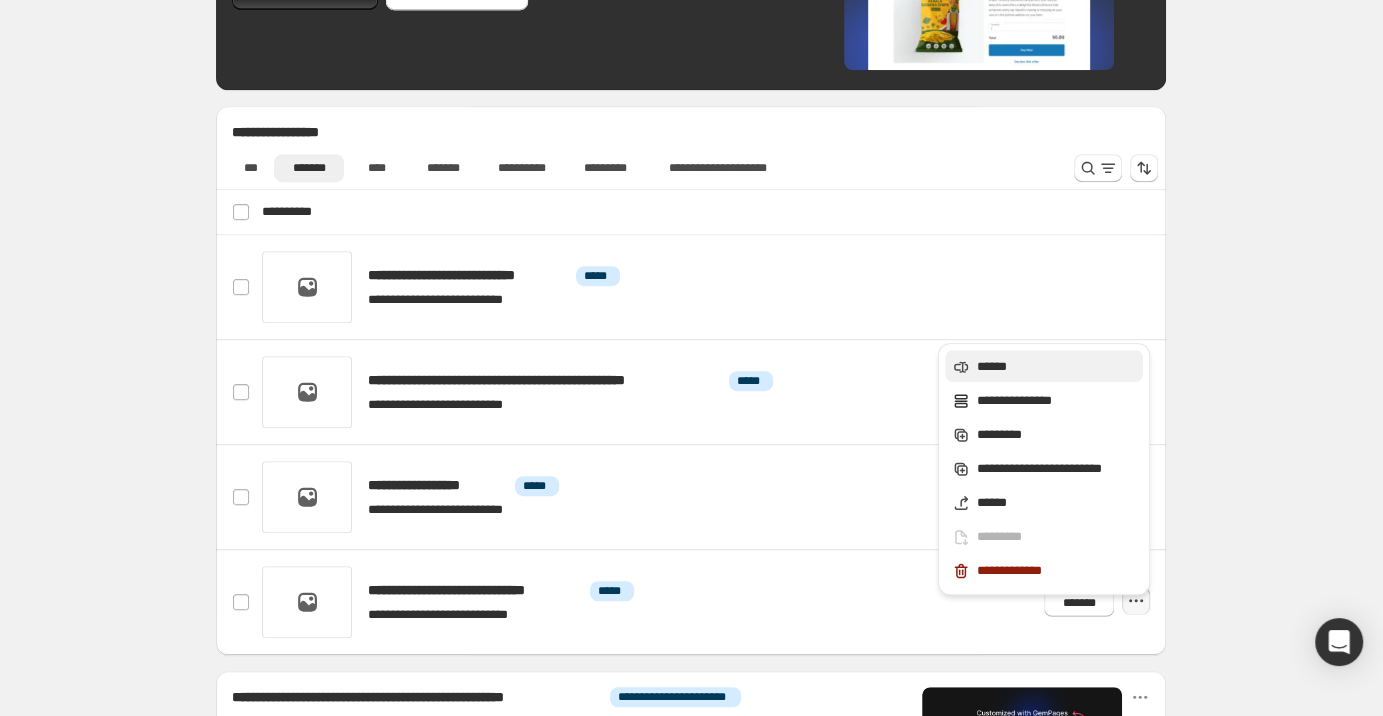 click on "******" at bounding box center (1057, 367) 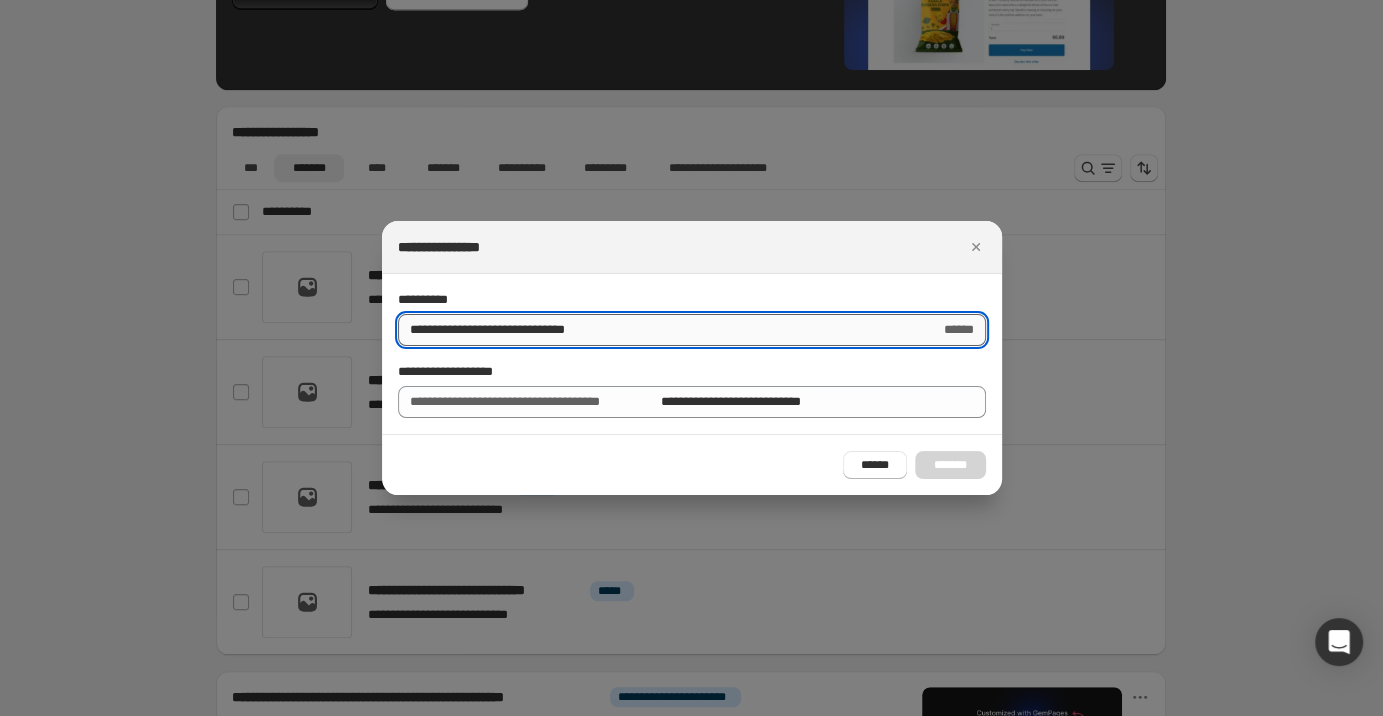 drag, startPoint x: 601, startPoint y: 328, endPoint x: 484, endPoint y: 323, distance: 117.10679 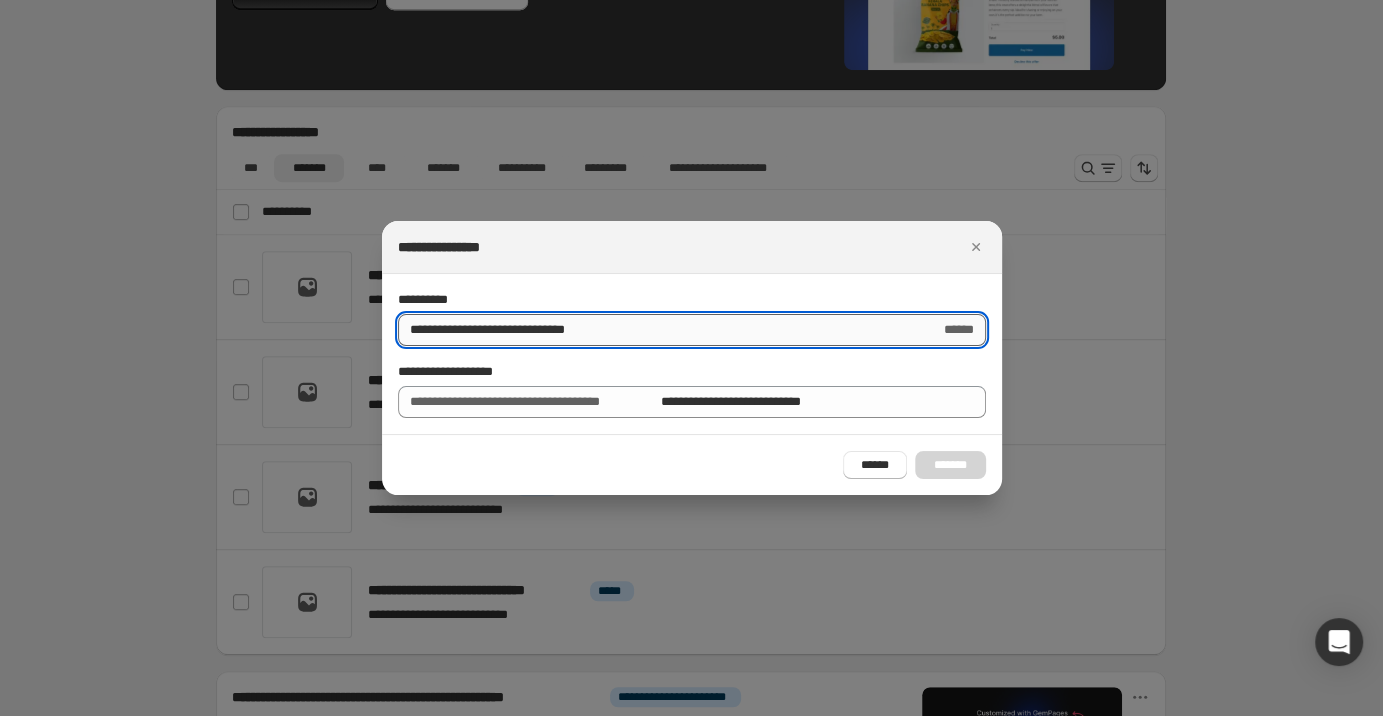 type on "*" 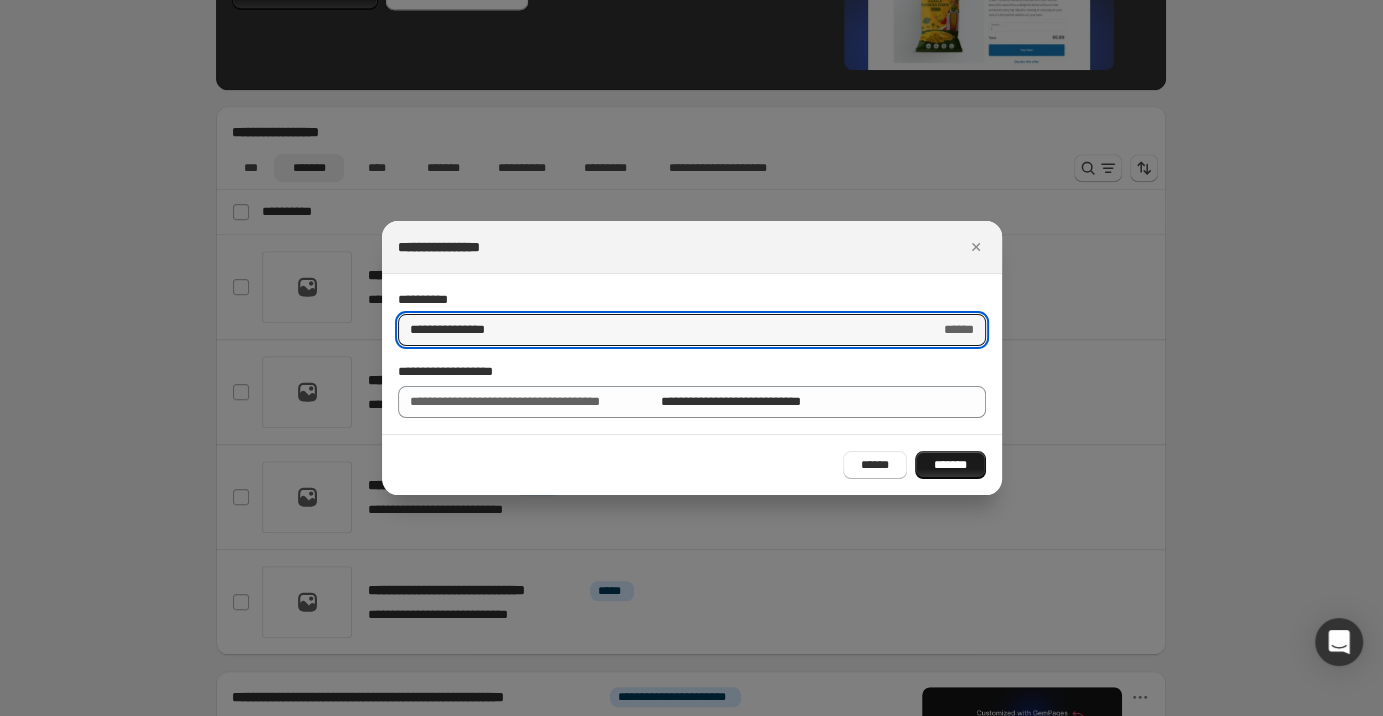 type on "**********" 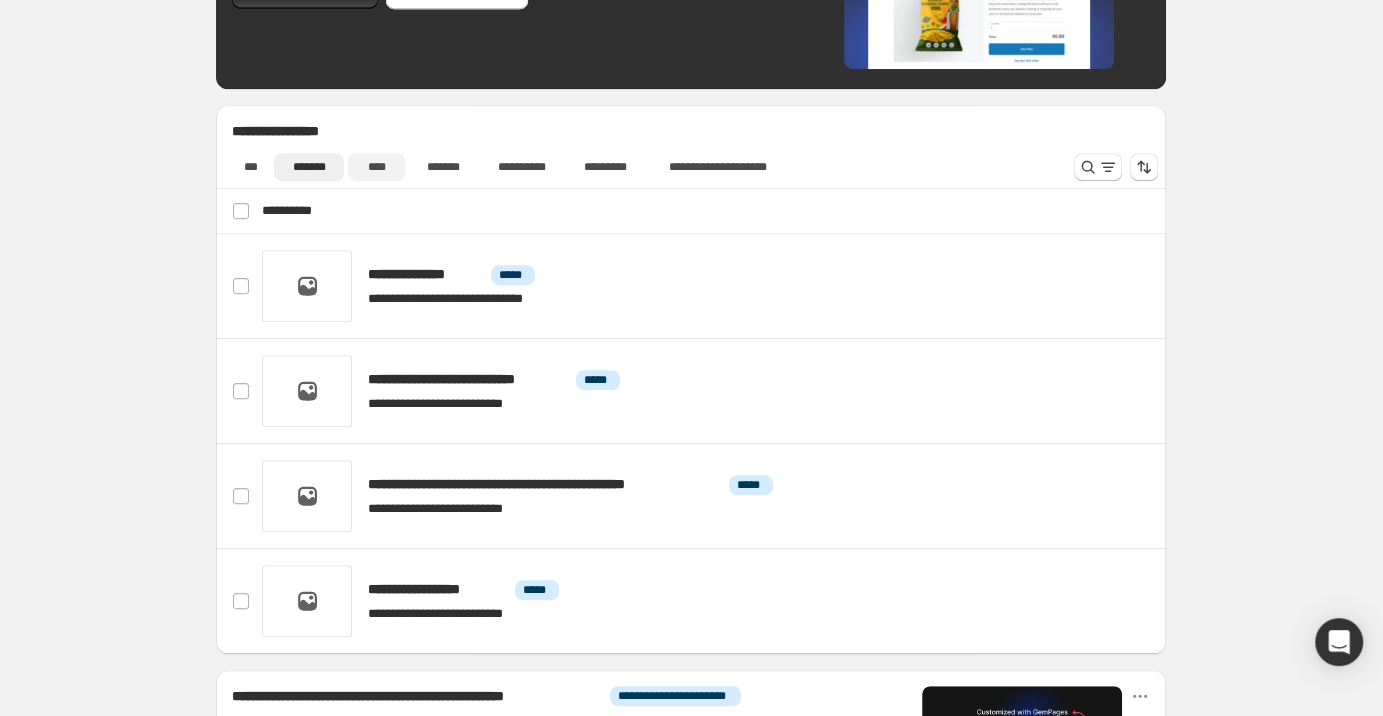 scroll, scrollTop: 746, scrollLeft: 0, axis: vertical 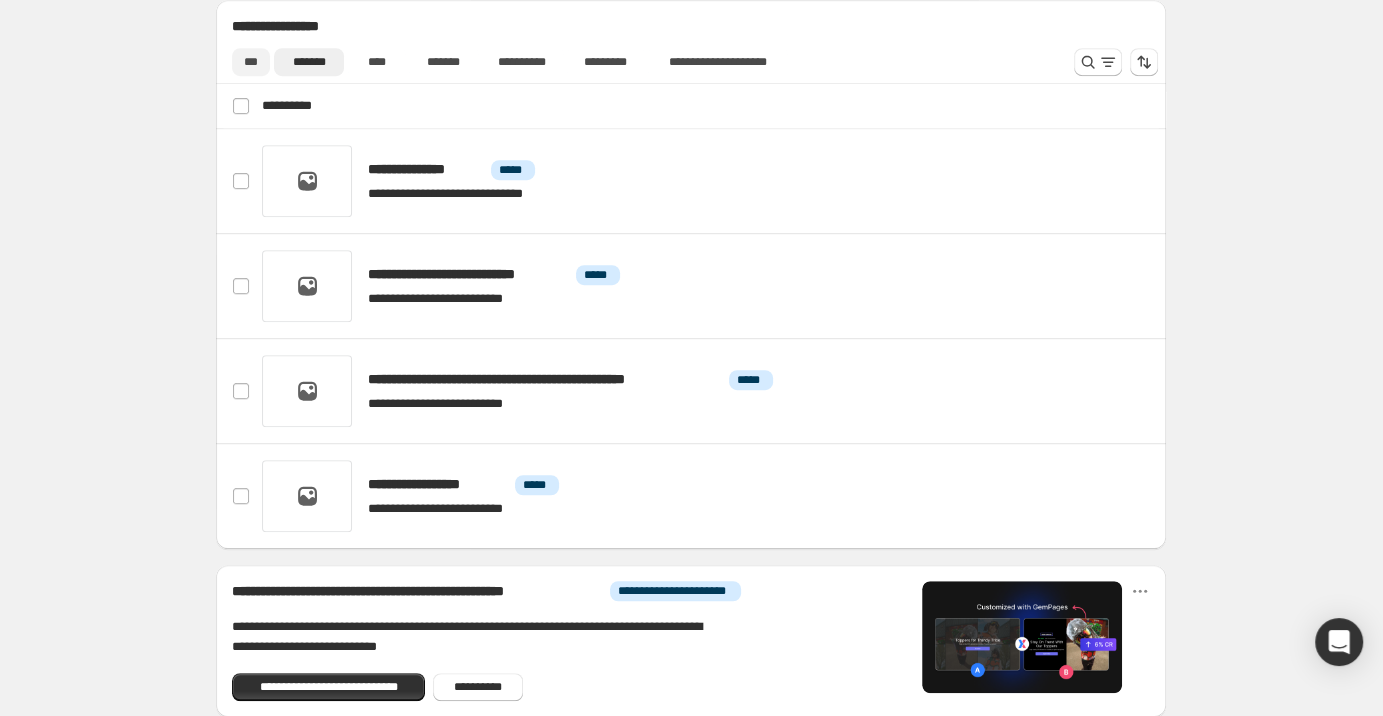 click on "***" at bounding box center [251, 62] 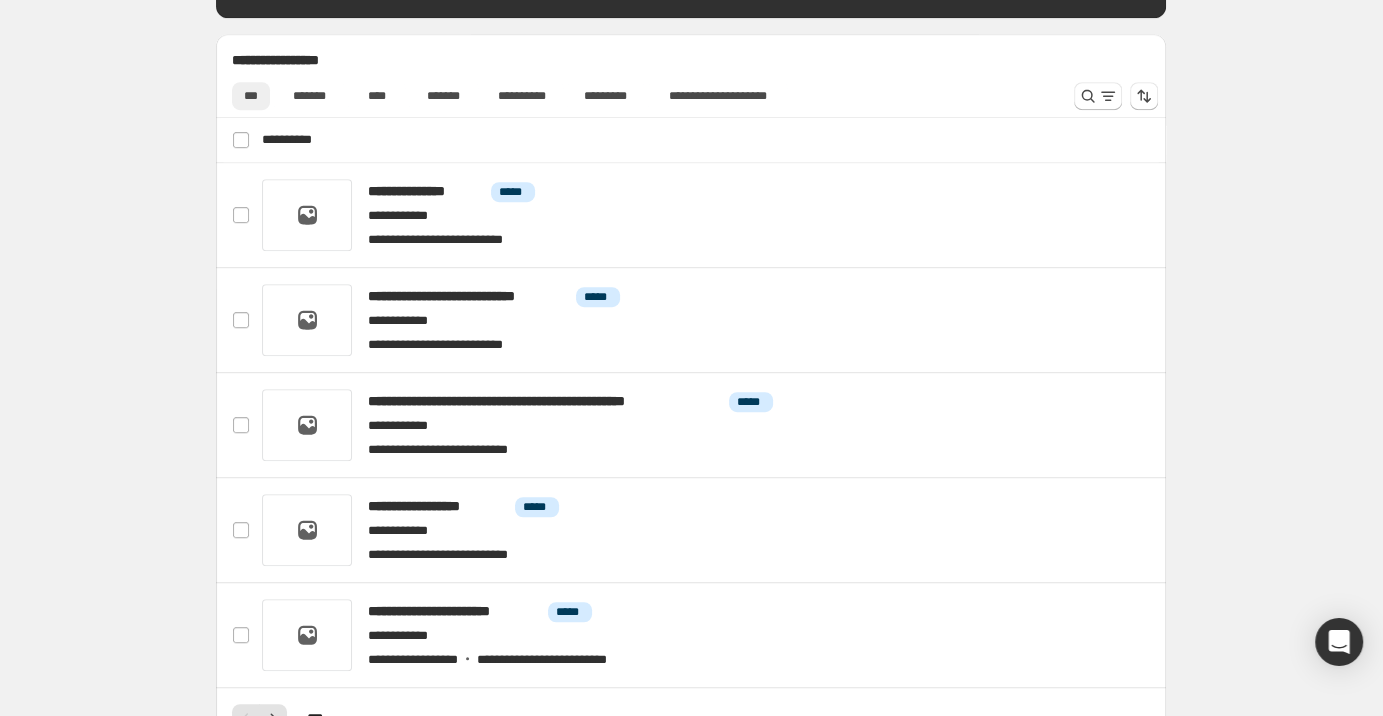 scroll, scrollTop: 746, scrollLeft: 0, axis: vertical 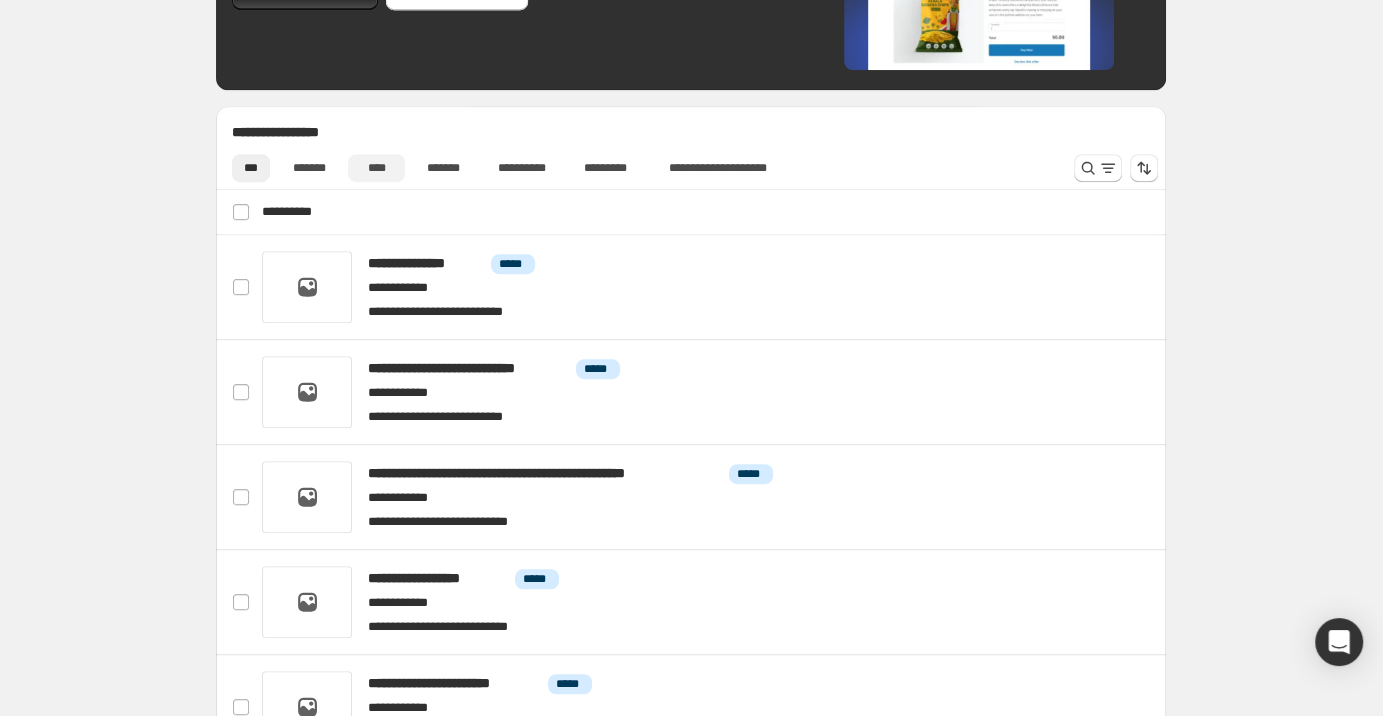 click on "****" at bounding box center [377, 168] 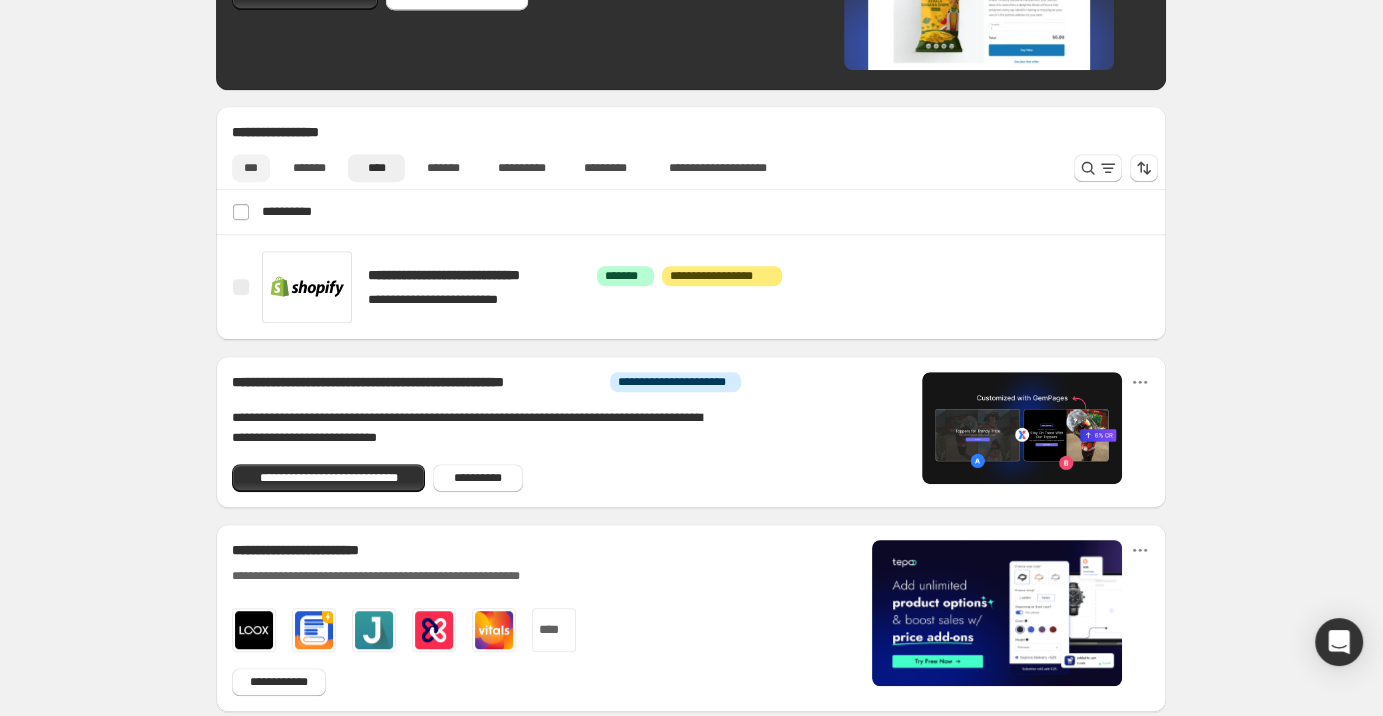 click on "***" at bounding box center (251, 168) 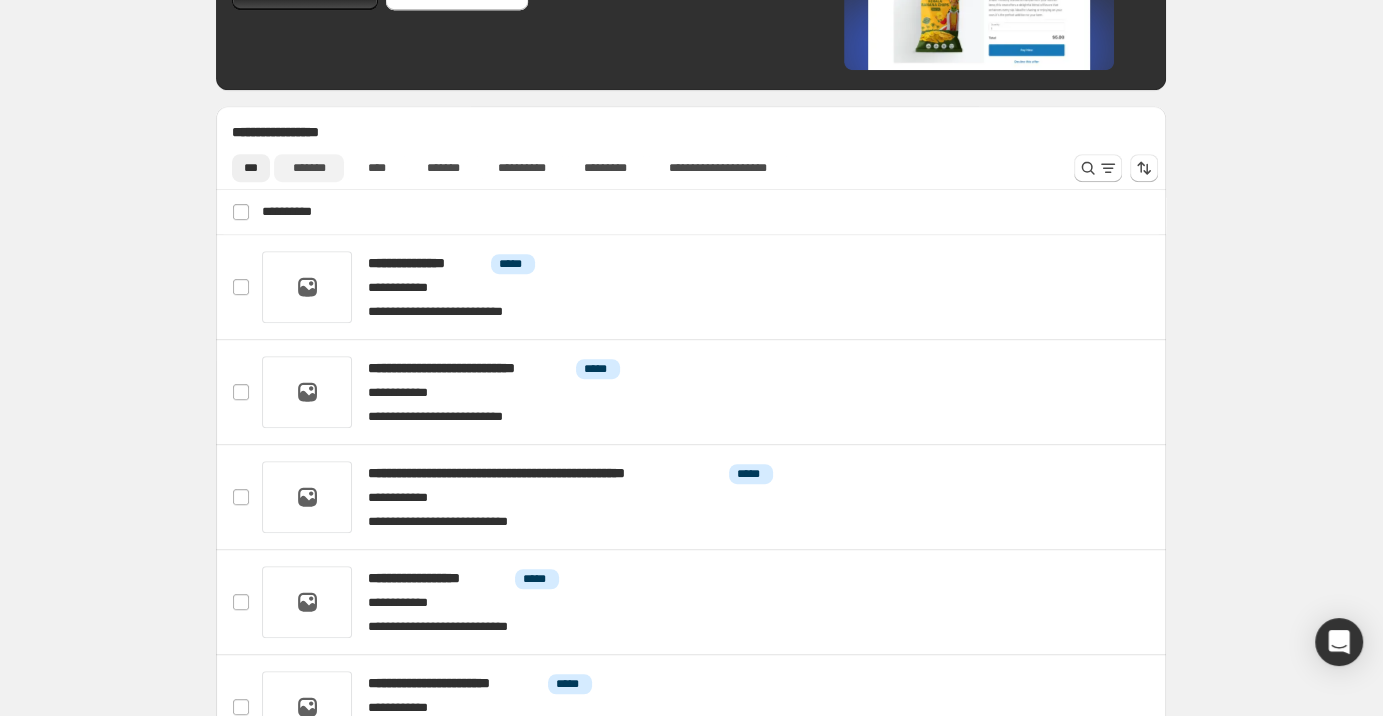 click on "*******" at bounding box center [308, 168] 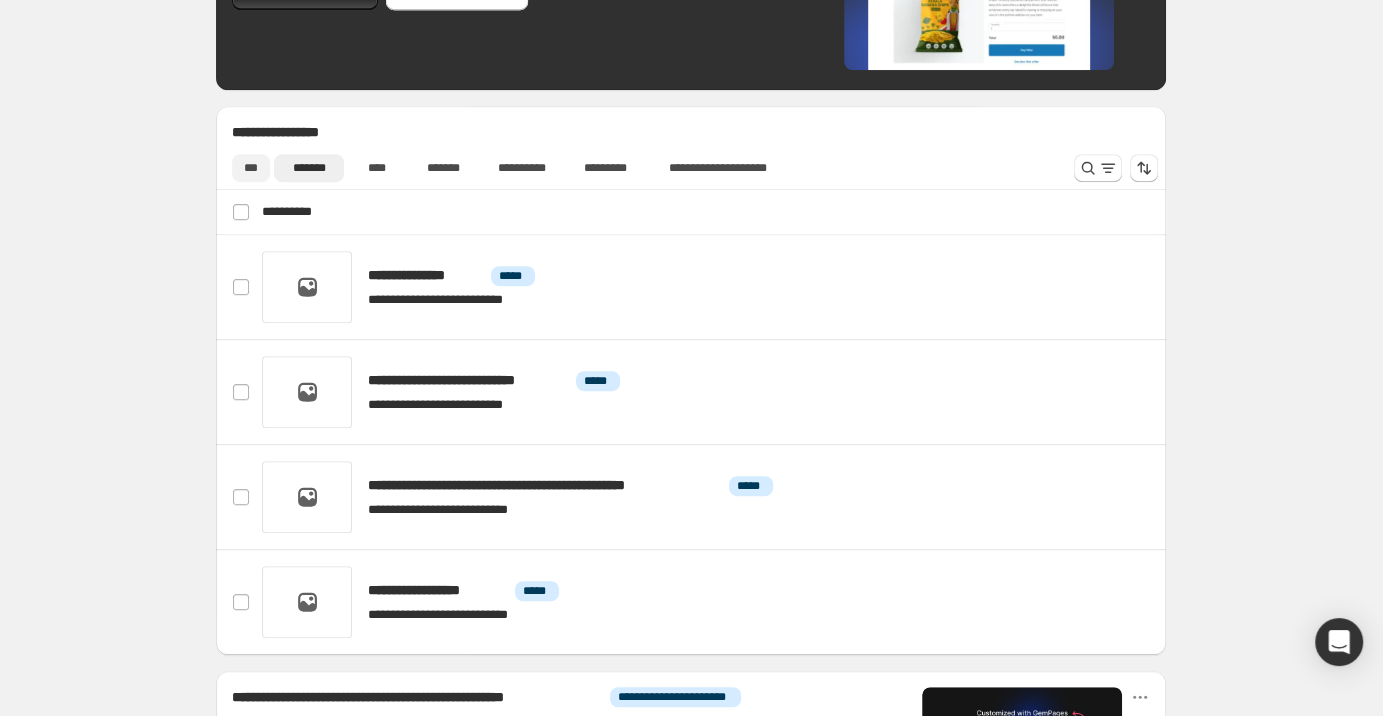 click on "***" at bounding box center (251, 168) 